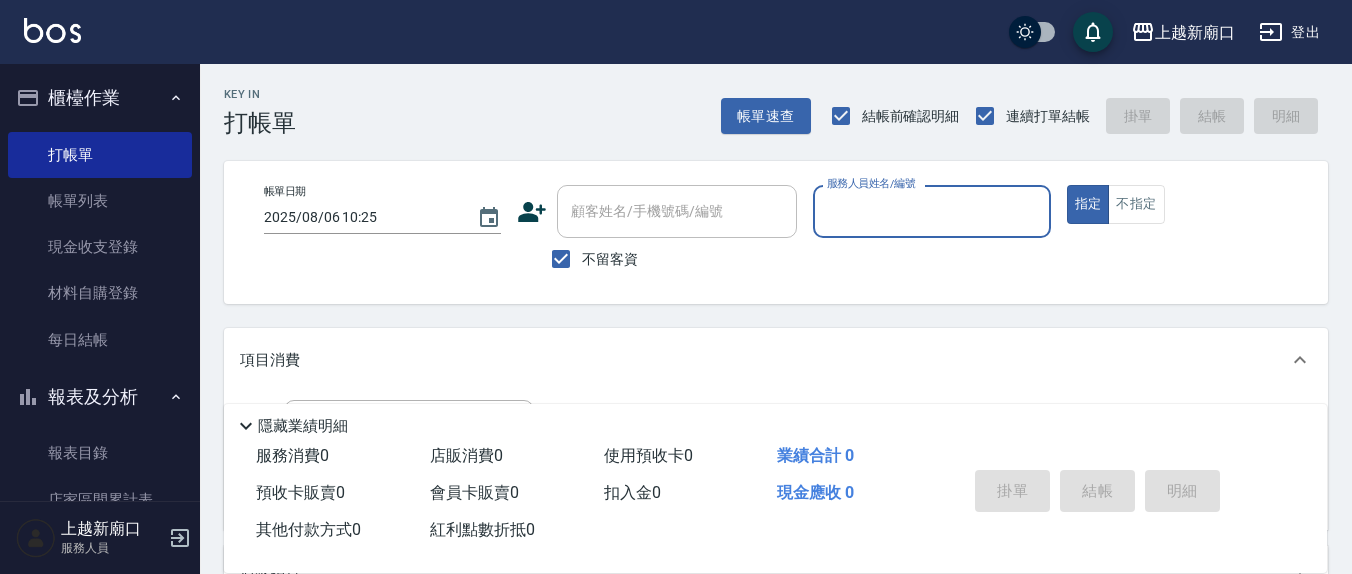 scroll, scrollTop: 0, scrollLeft: 0, axis: both 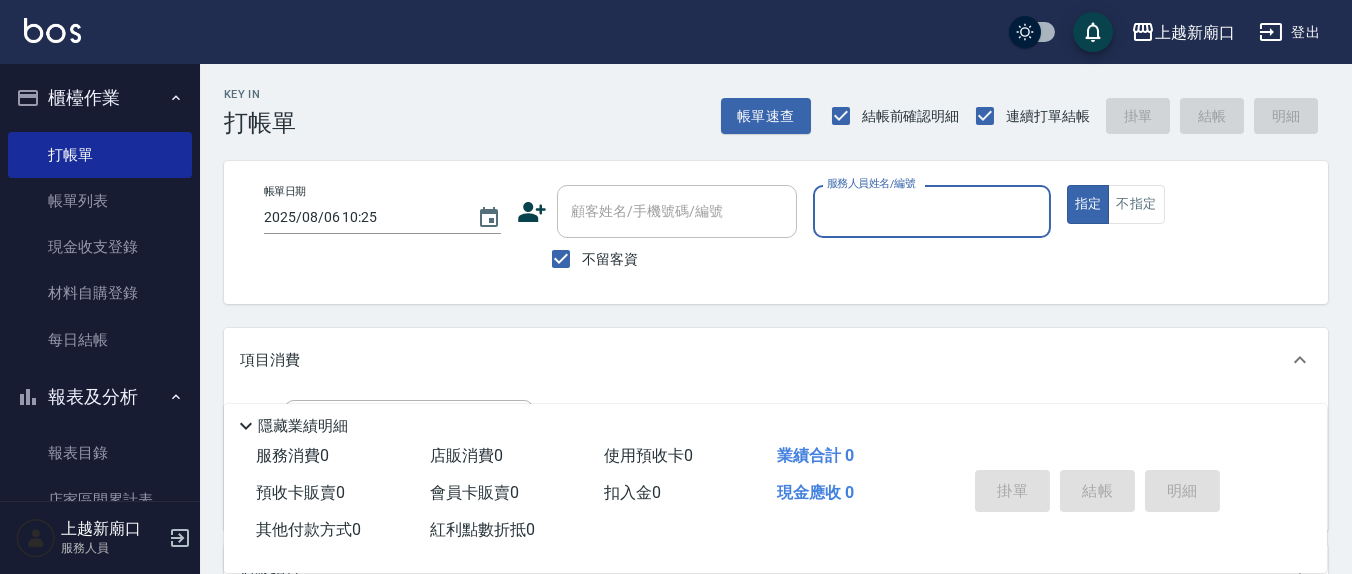 click on "不留客資" at bounding box center [561, 259] 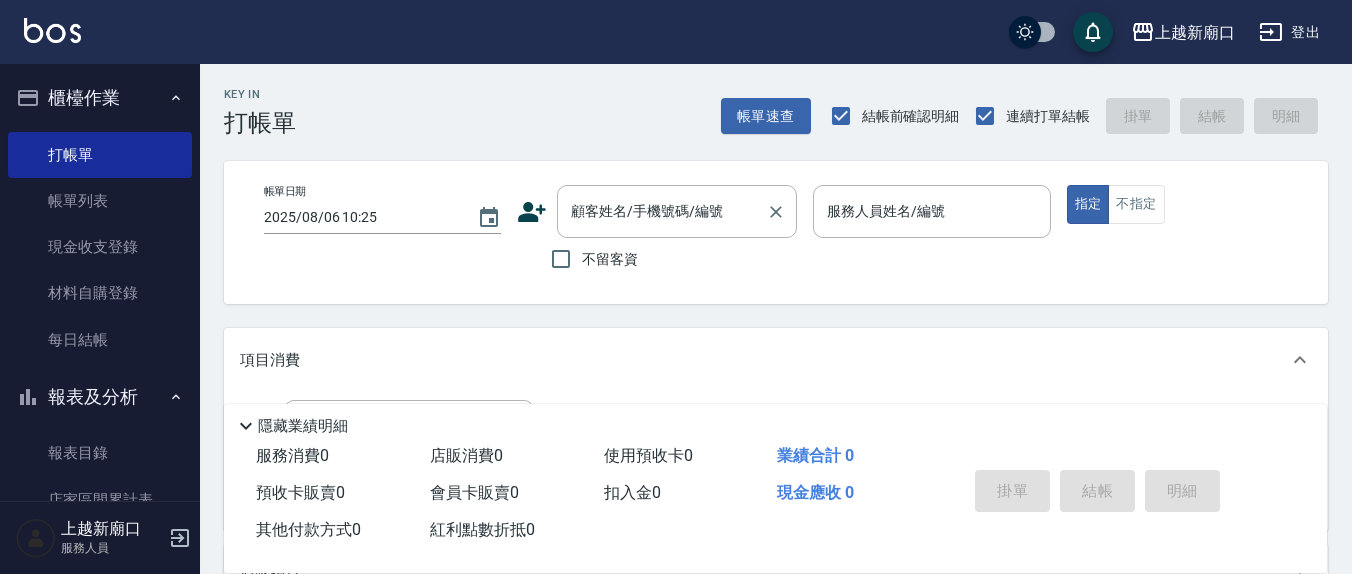 click on "顧客姓名/手機號碼/編號 顧客姓名/手機號碼/編號" at bounding box center [677, 211] 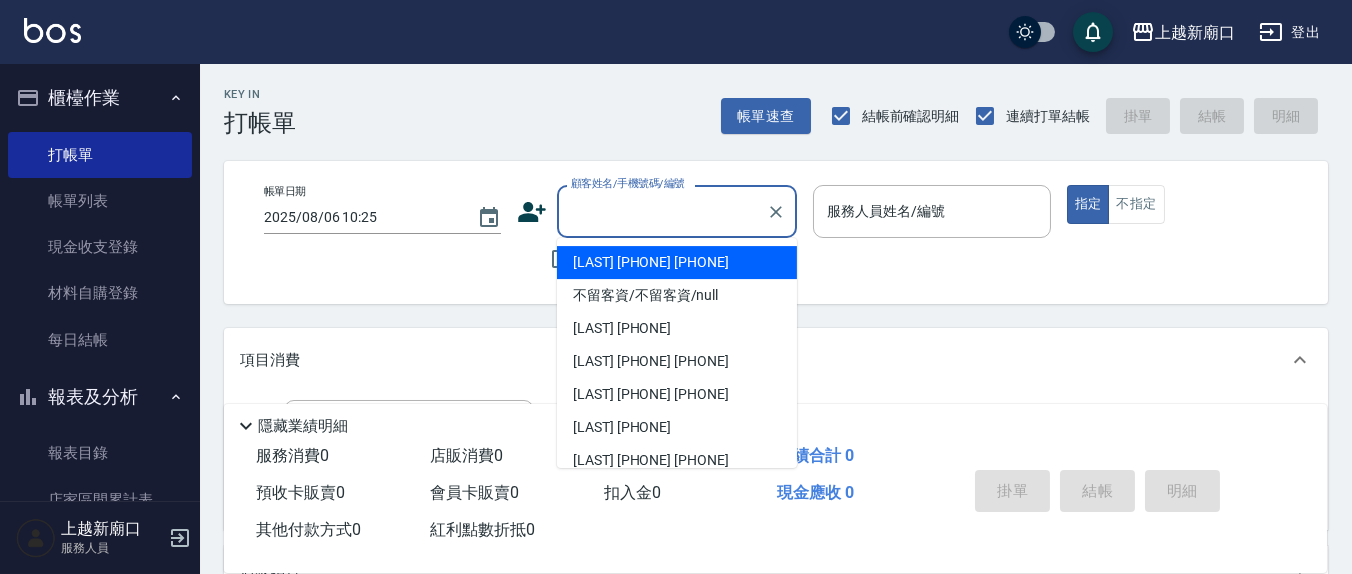 click on "項目消費" at bounding box center [776, 360] 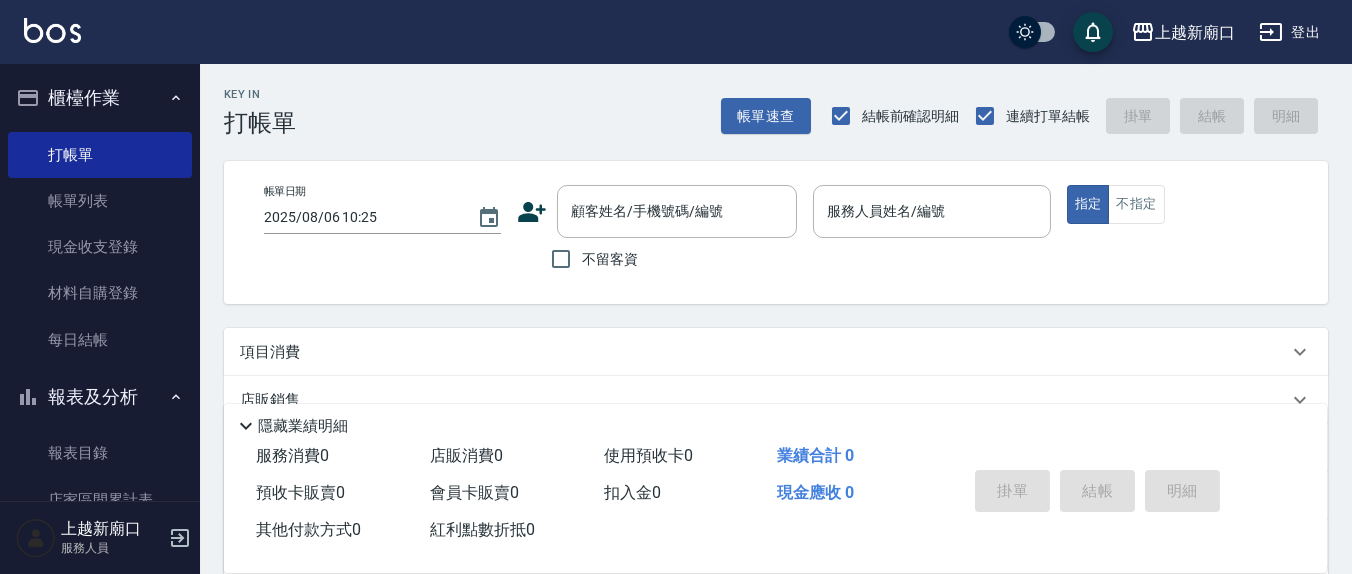 drag, startPoint x: 565, startPoint y: 259, endPoint x: 930, endPoint y: 211, distance: 368.14264 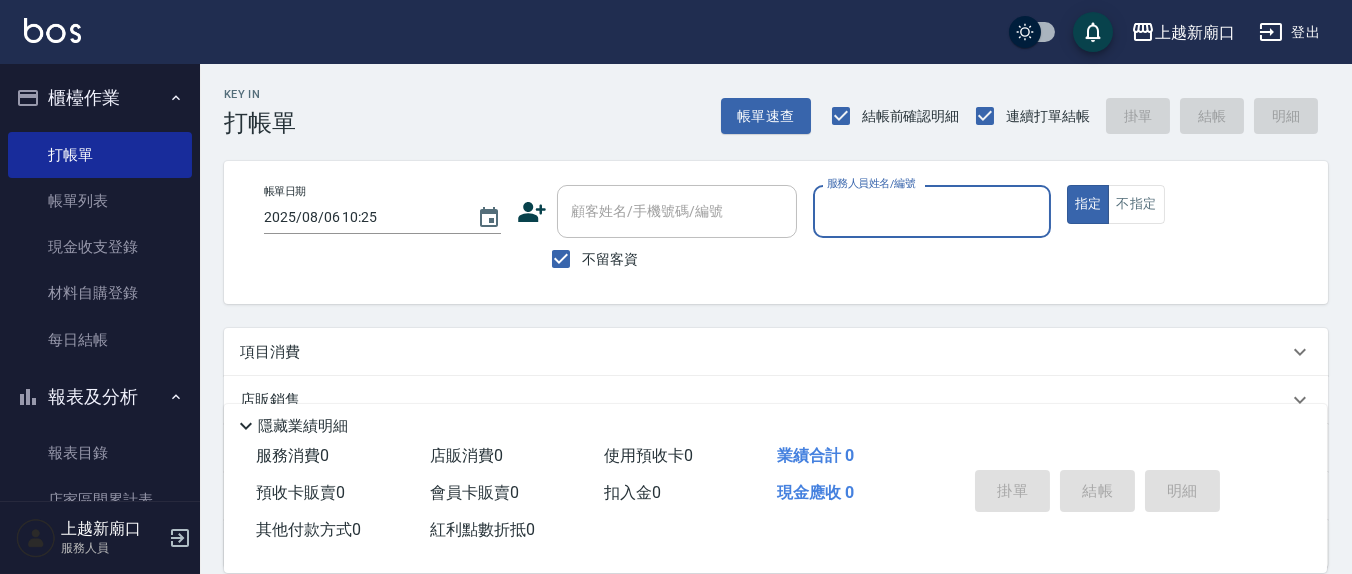 click on "服務人員姓名/編號" at bounding box center [931, 211] 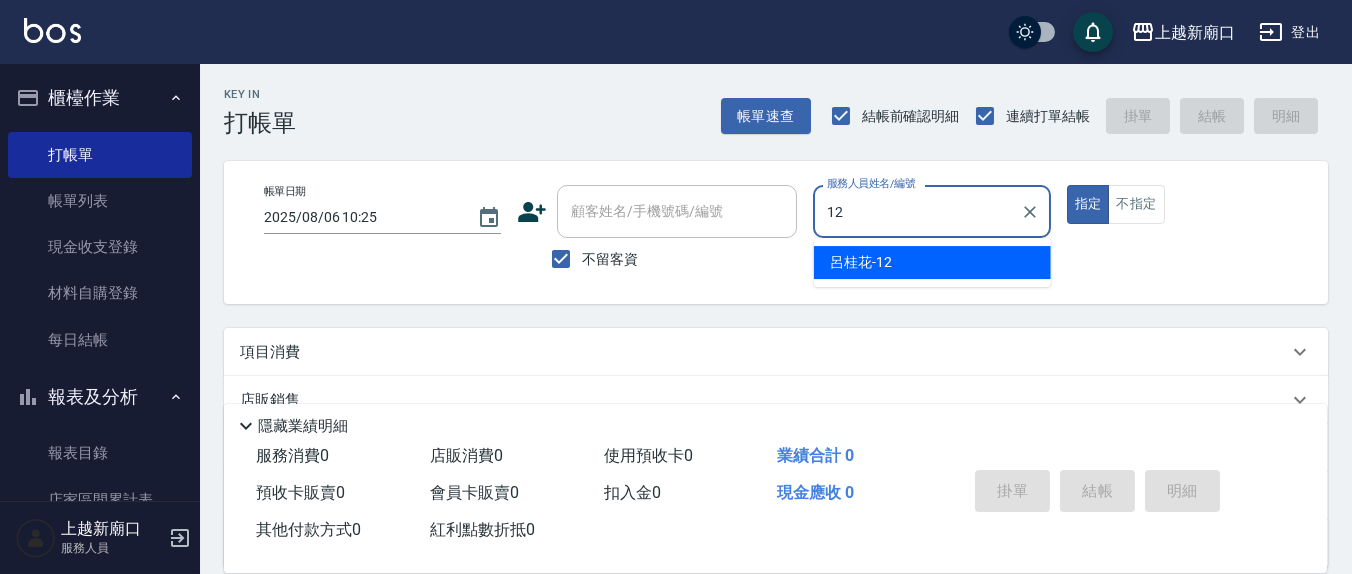 type on "12" 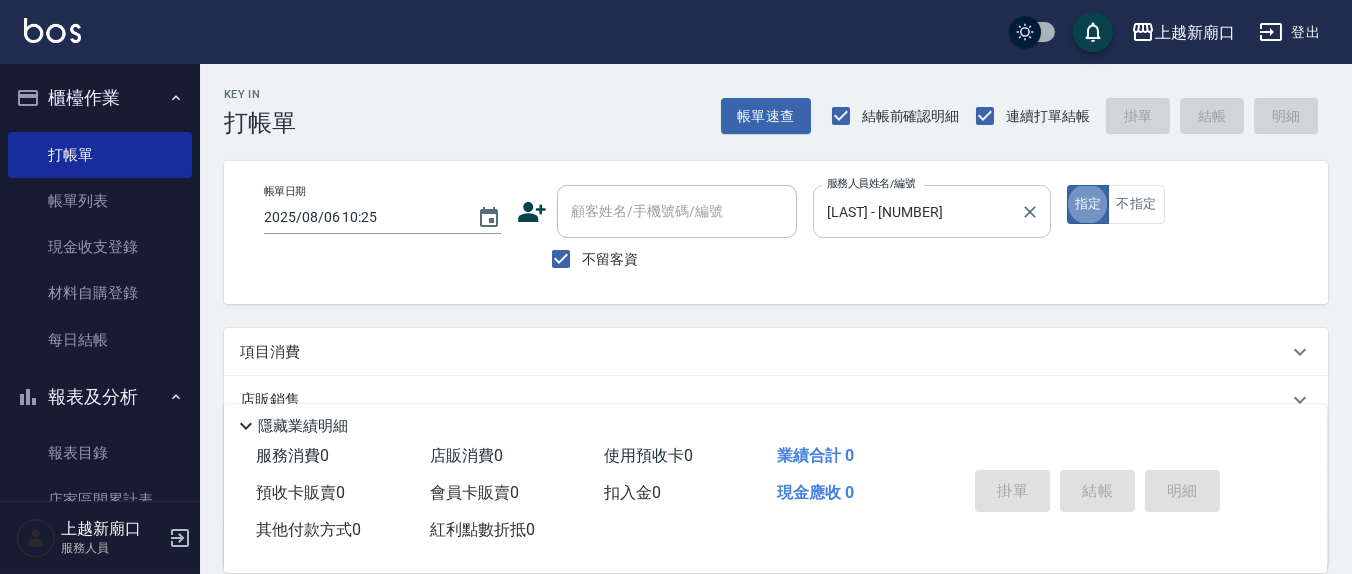 click on "指定" at bounding box center (1088, 204) 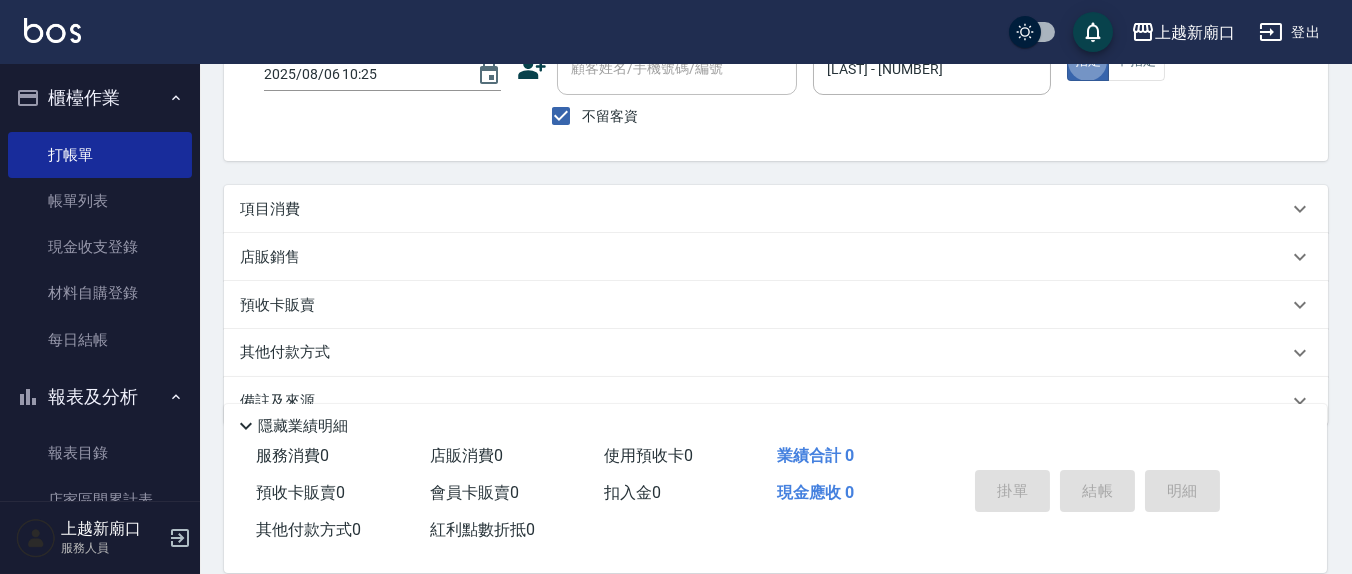 scroll, scrollTop: 182, scrollLeft: 0, axis: vertical 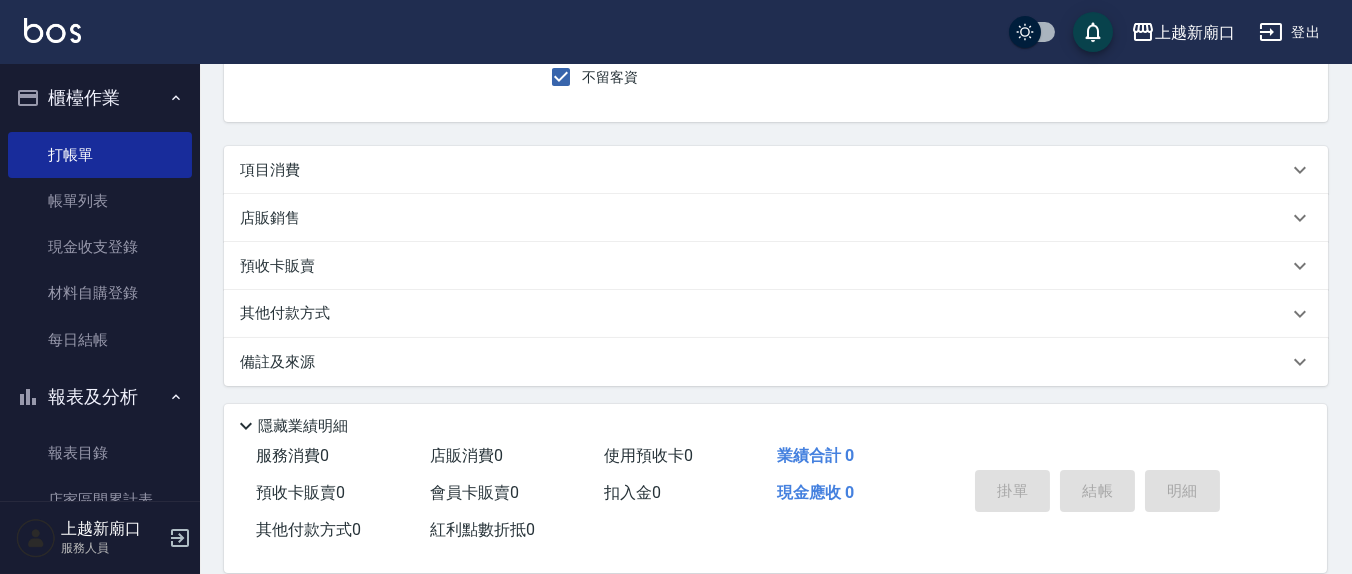 click on "項目消費" at bounding box center (764, 170) 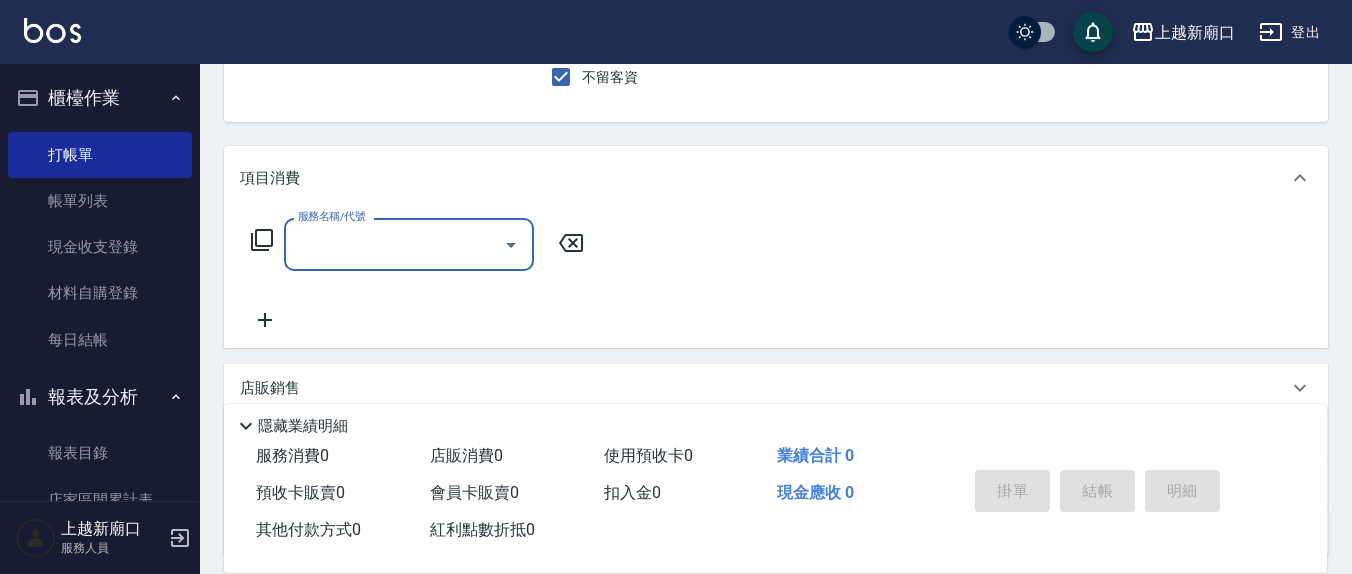 scroll, scrollTop: 0, scrollLeft: 0, axis: both 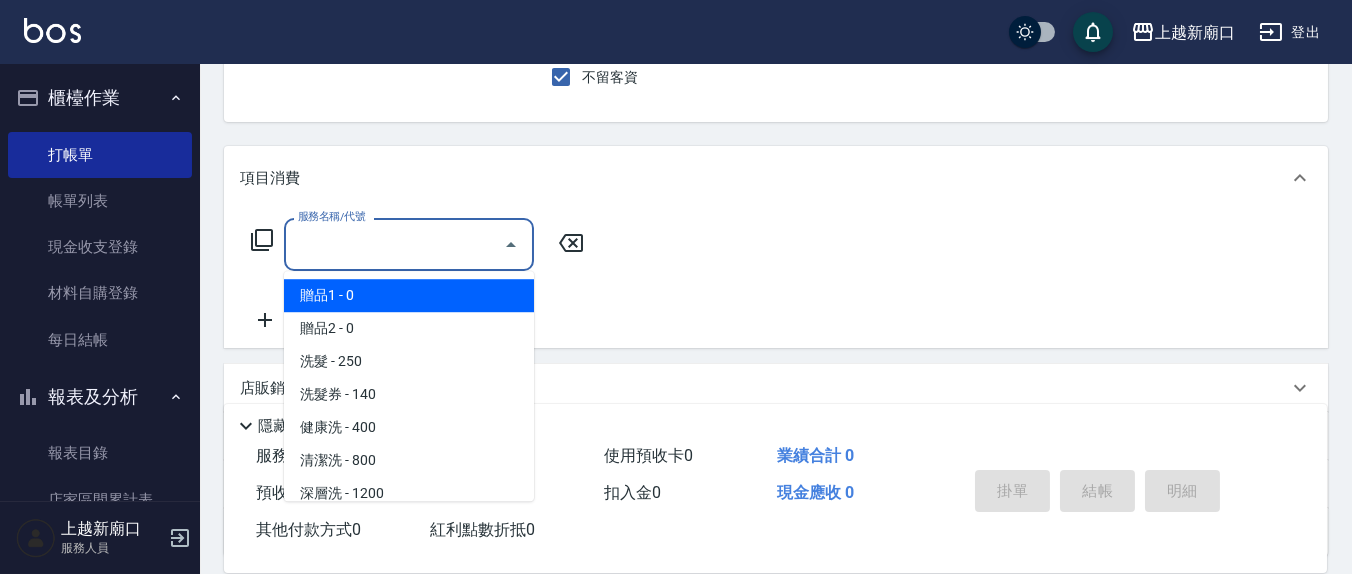 click on "服務名稱/代號" at bounding box center [394, 244] 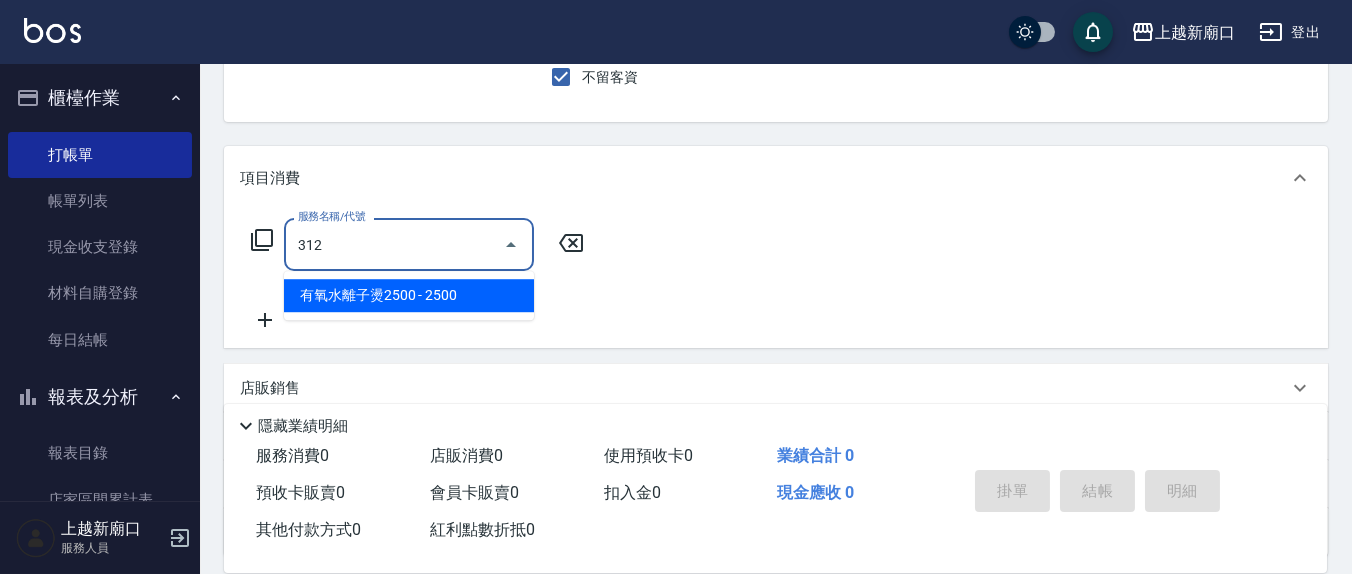 type on "有氧水離子燙2500(312)" 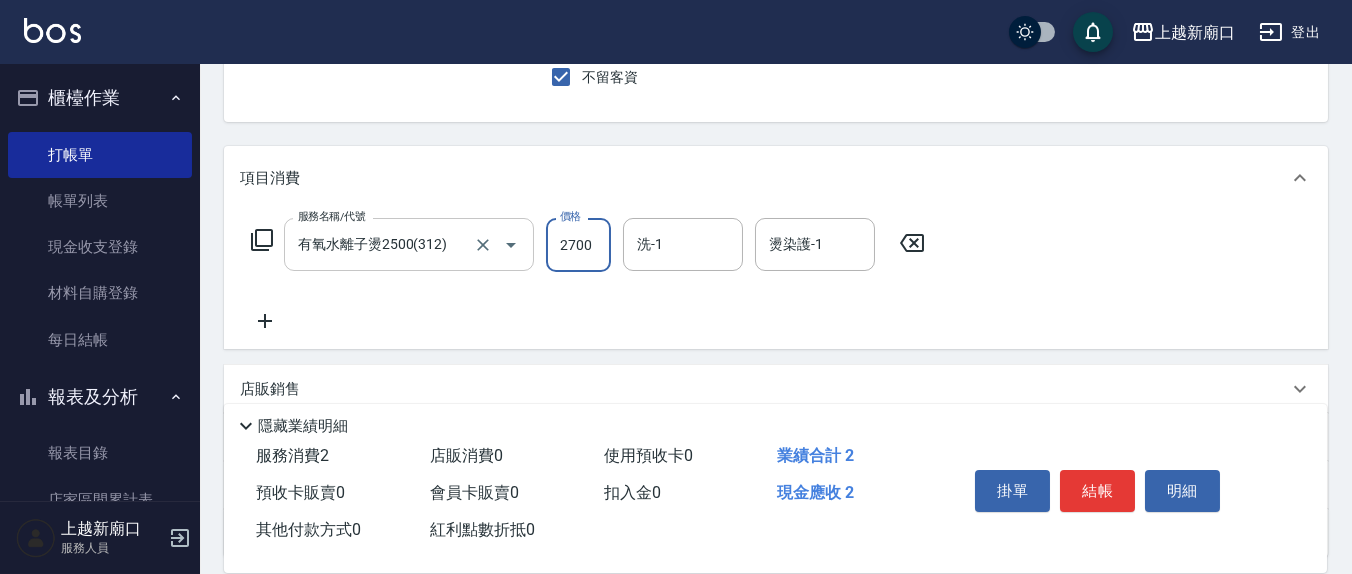 type on "2700" 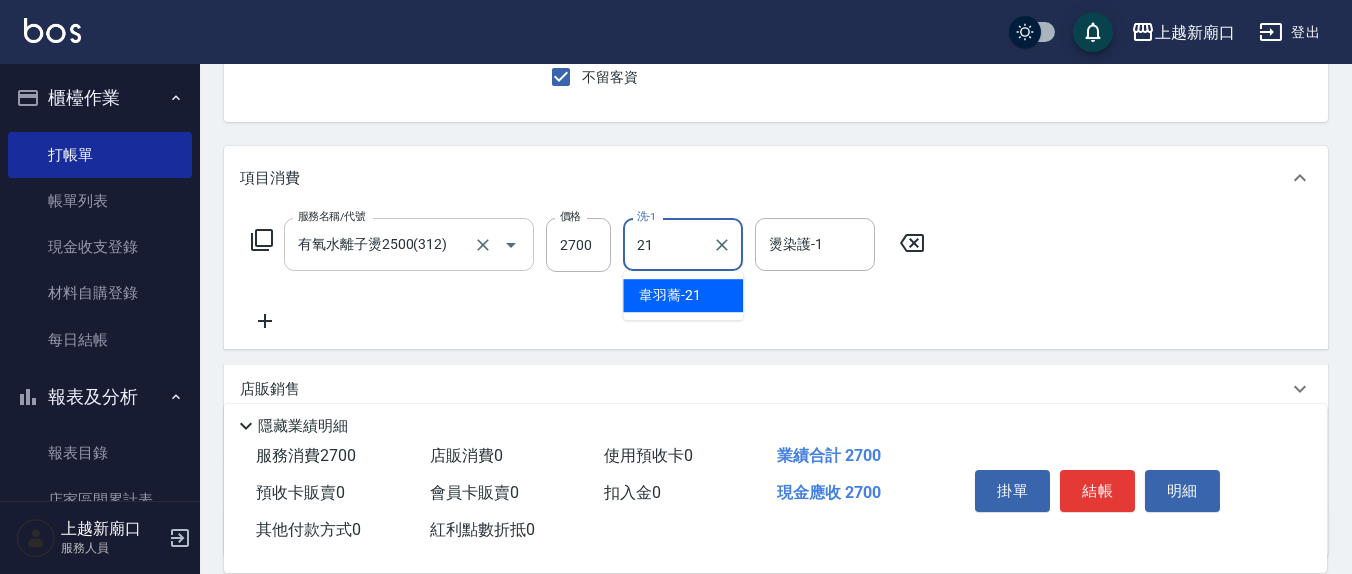 type on "韋羽蕎-21" 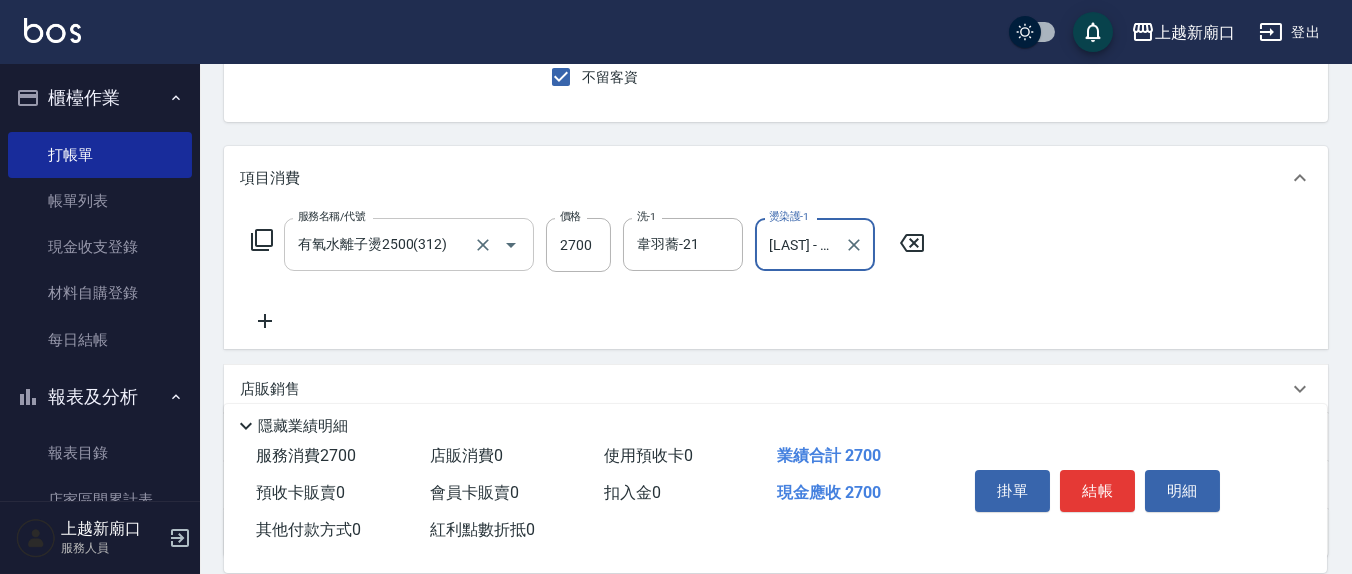 type on "[LAST] - [NUMBER]" 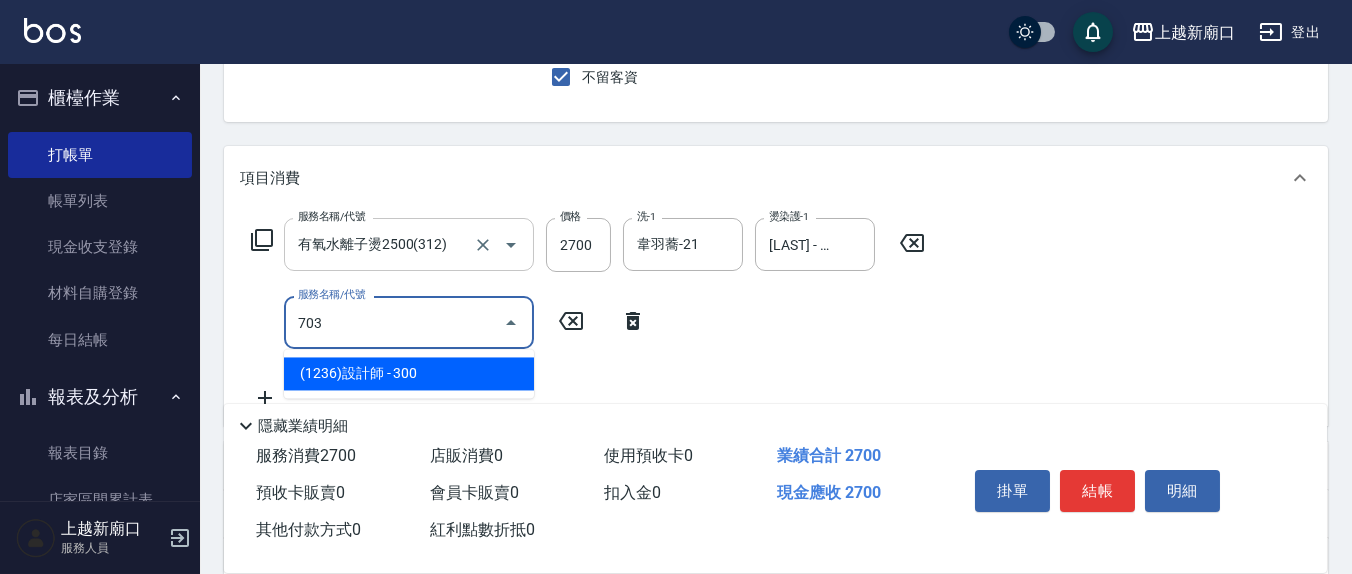 type on "(1236)設計師(703)" 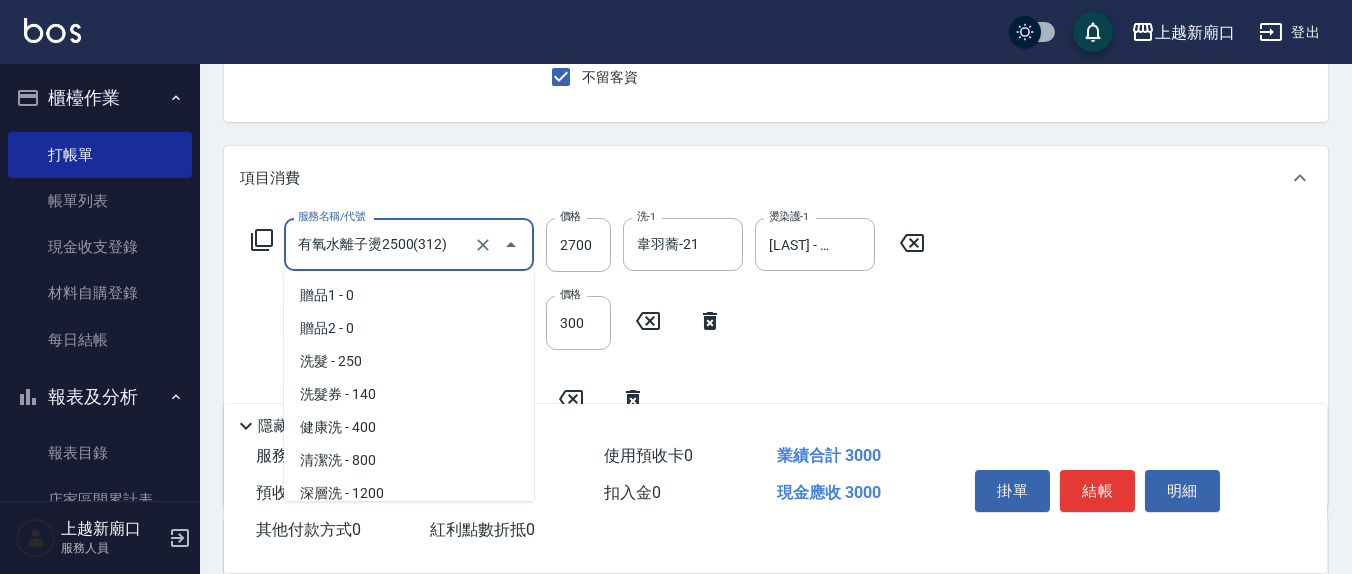 click on "有氧水離子燙2500(312)" at bounding box center [381, 244] 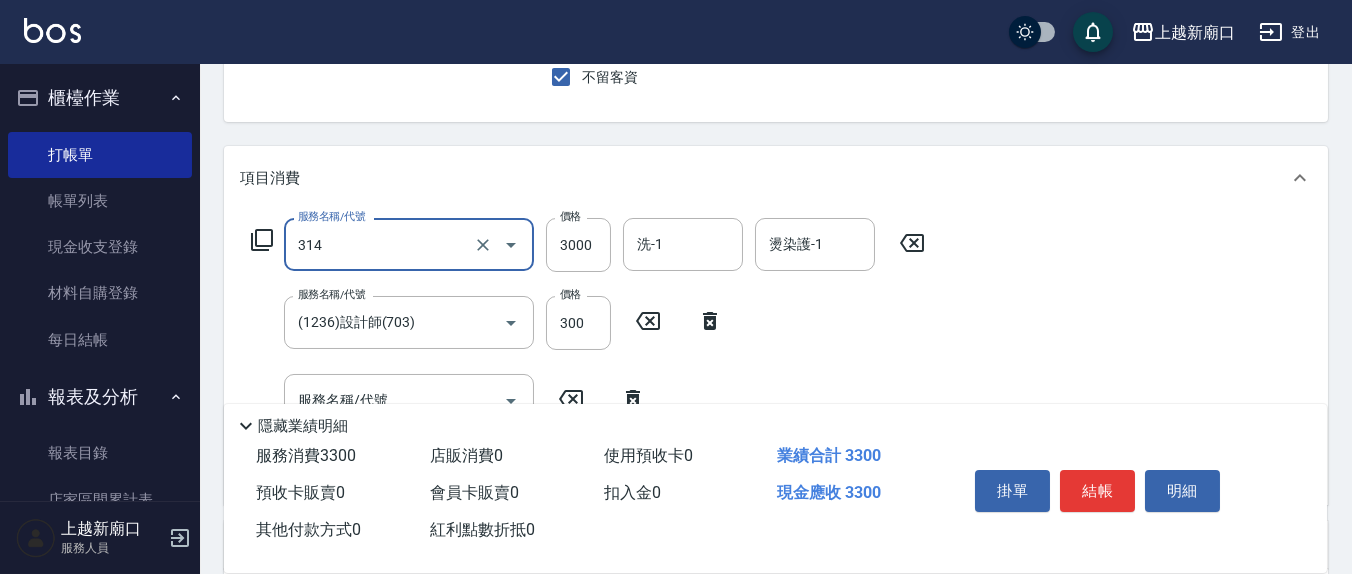 type on "CYA水質感2500UP(314)" 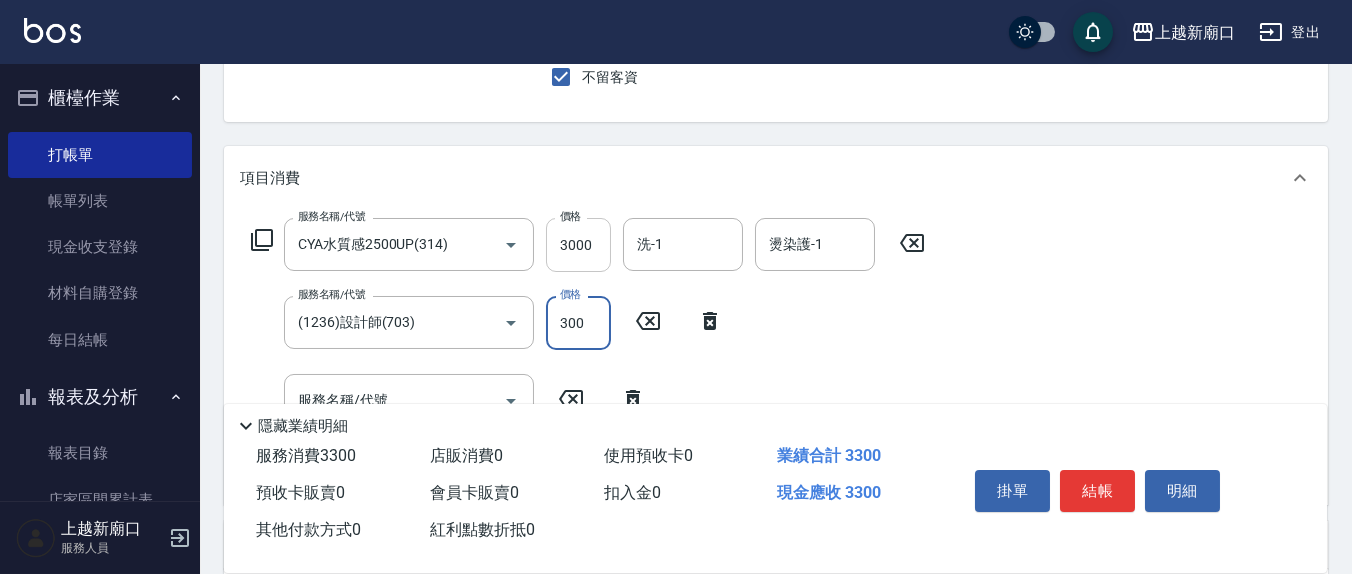 click on "3000" at bounding box center [578, 245] 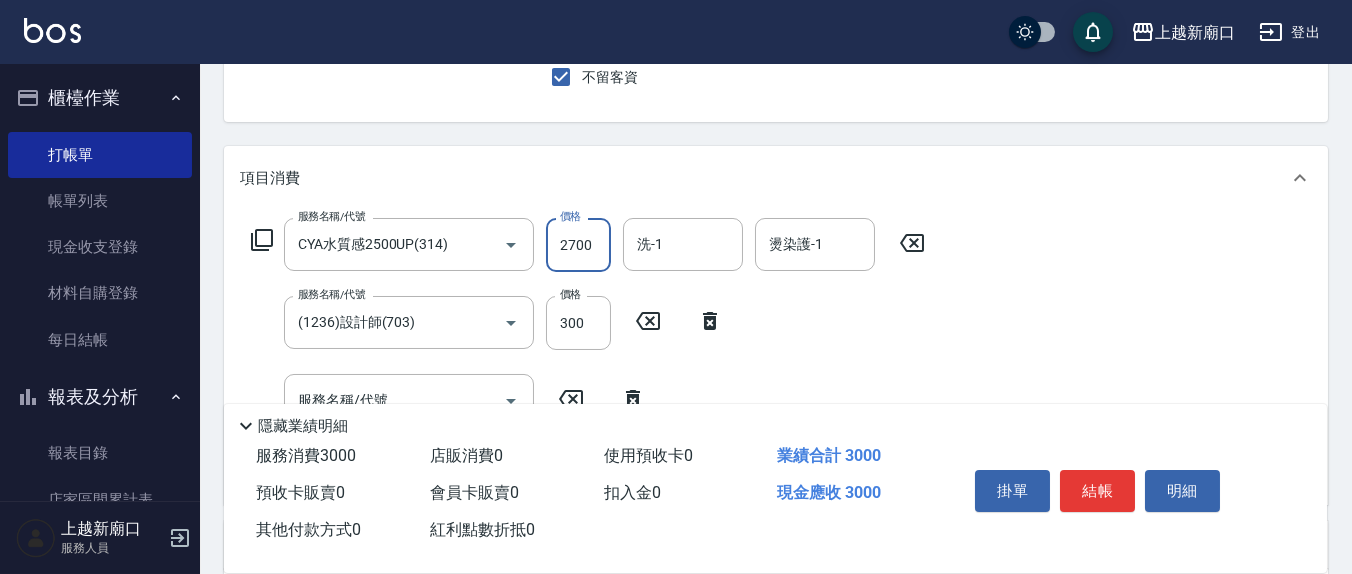 type on "2700" 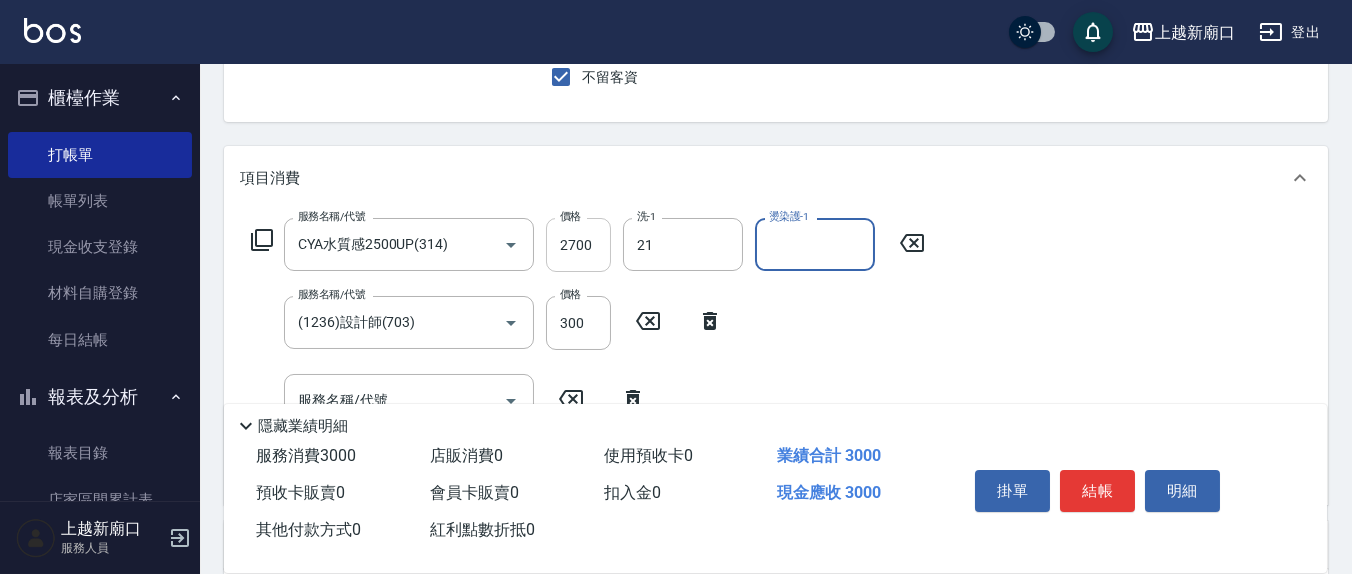 type on "韋羽蕎-21" 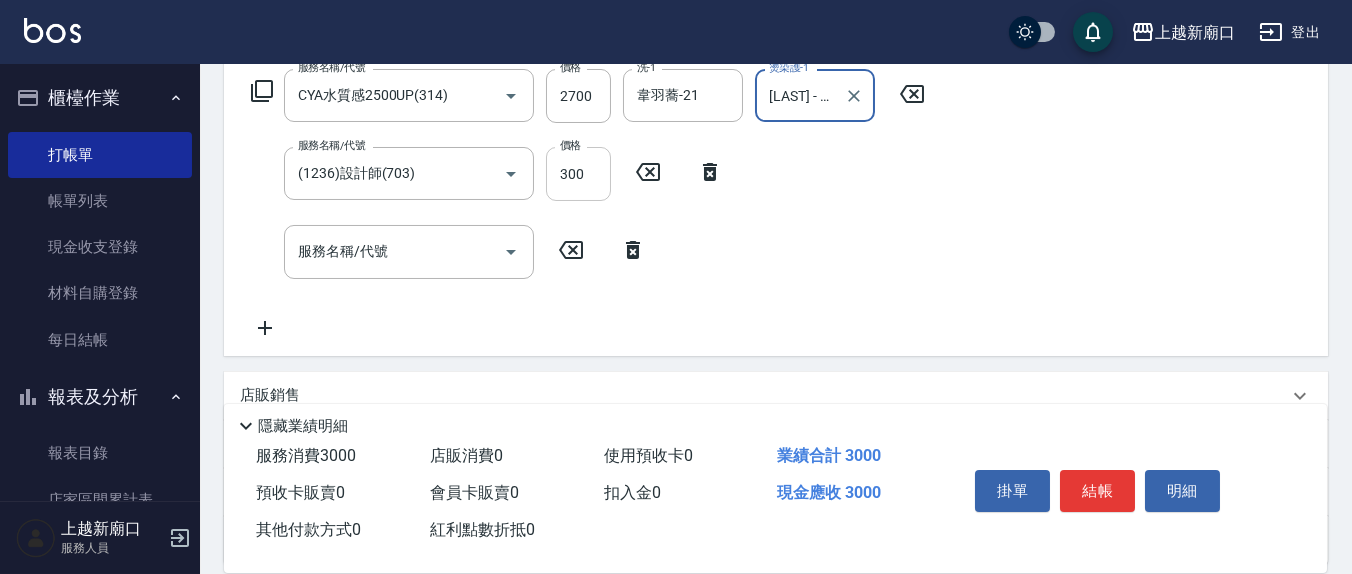 scroll, scrollTop: 391, scrollLeft: 0, axis: vertical 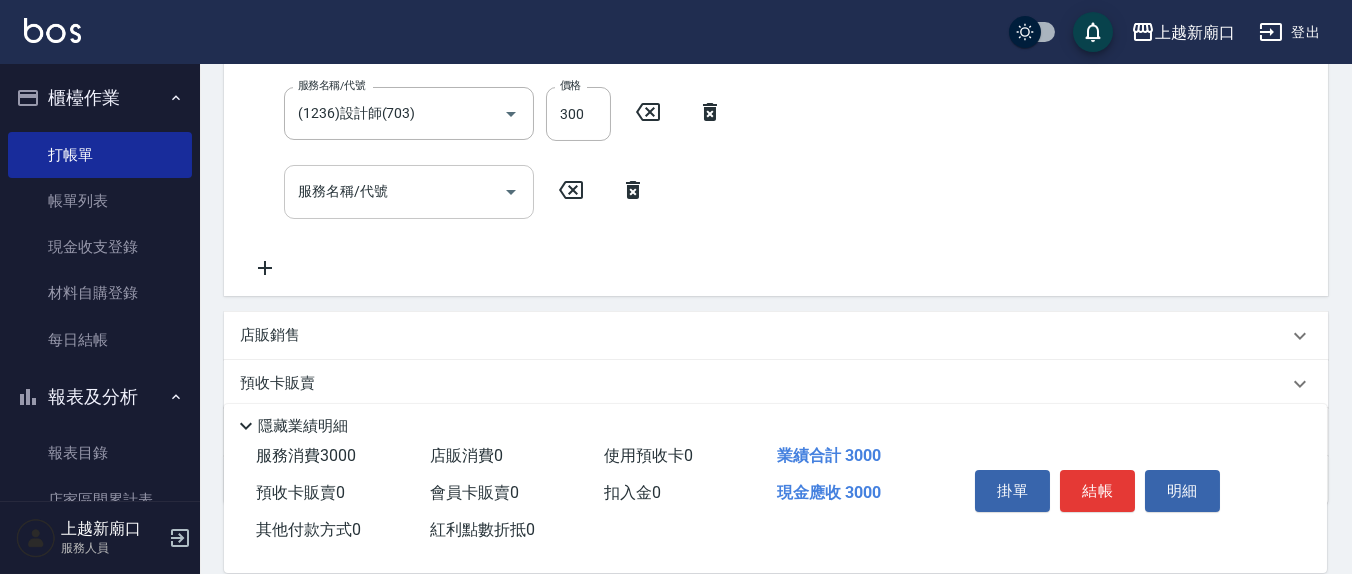 type on "[LAST] - [NUMBER]" 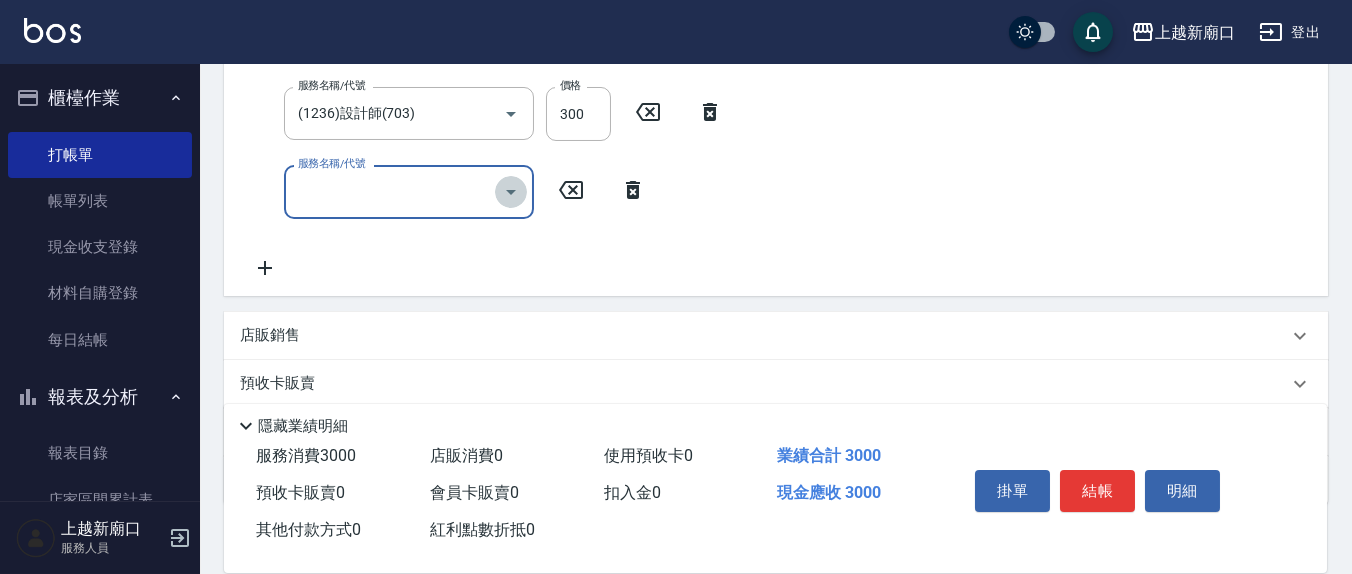 click 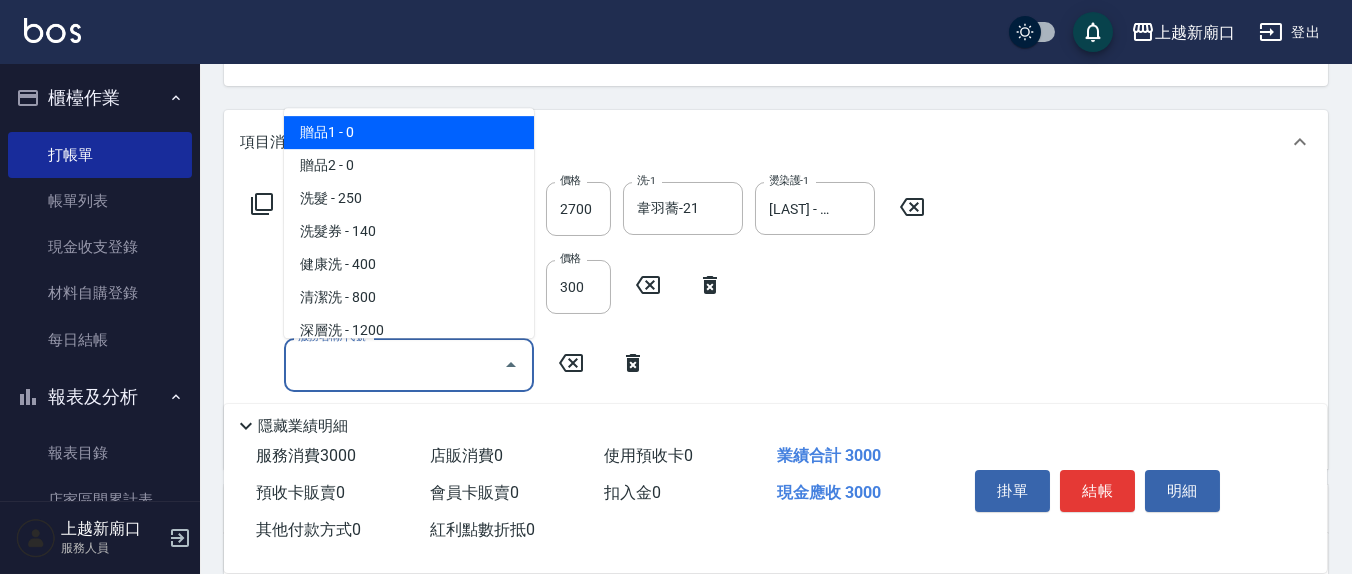 scroll, scrollTop: 182, scrollLeft: 0, axis: vertical 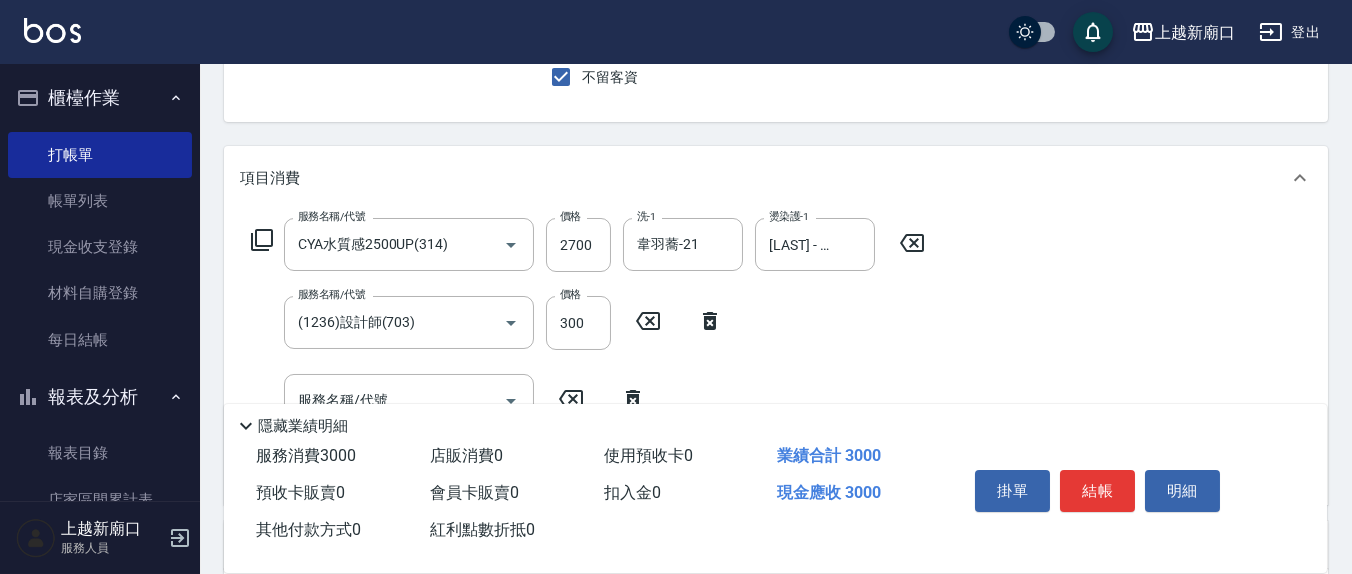click 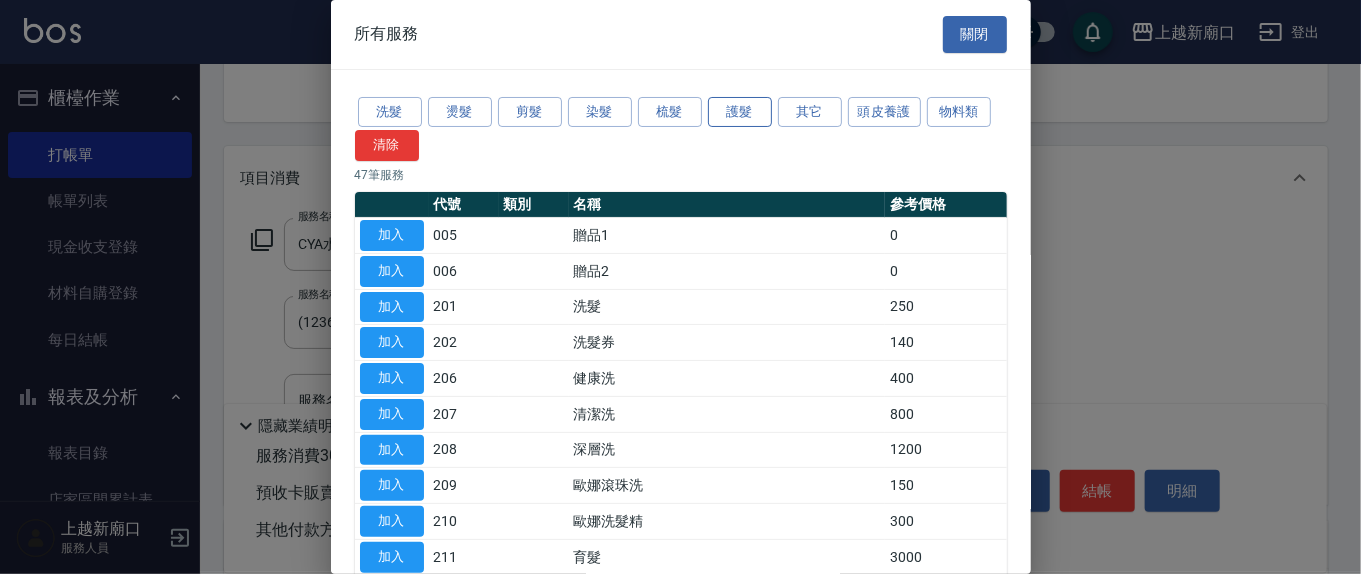 click on "護髮" at bounding box center [740, 112] 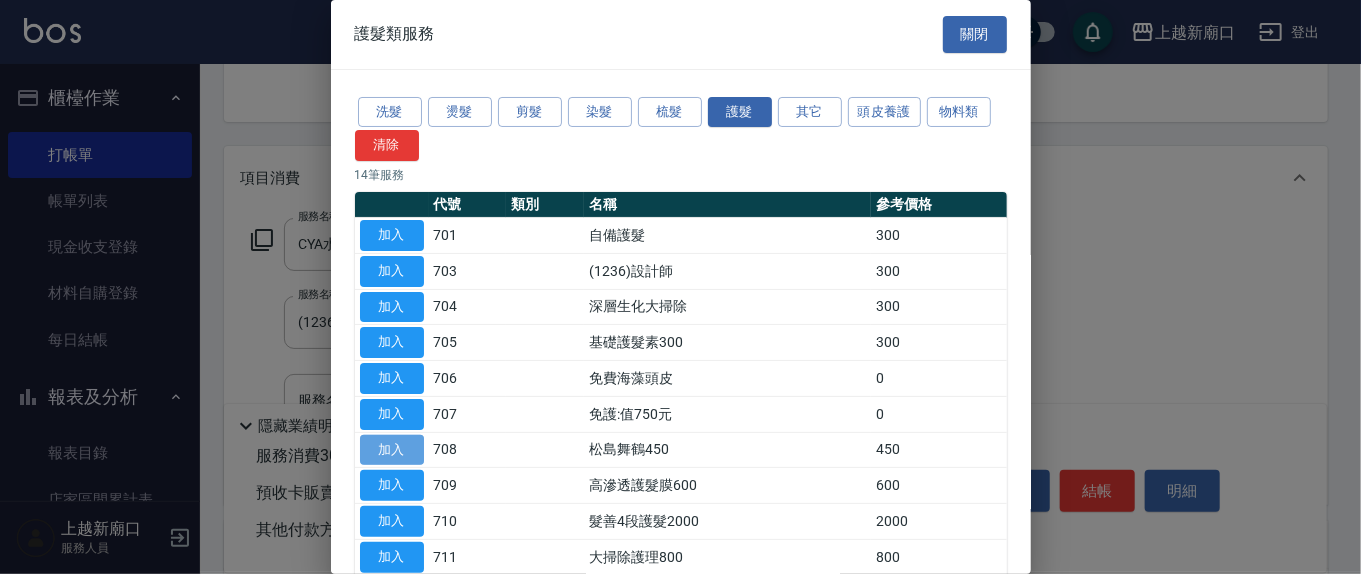 click on "加入" at bounding box center [392, 450] 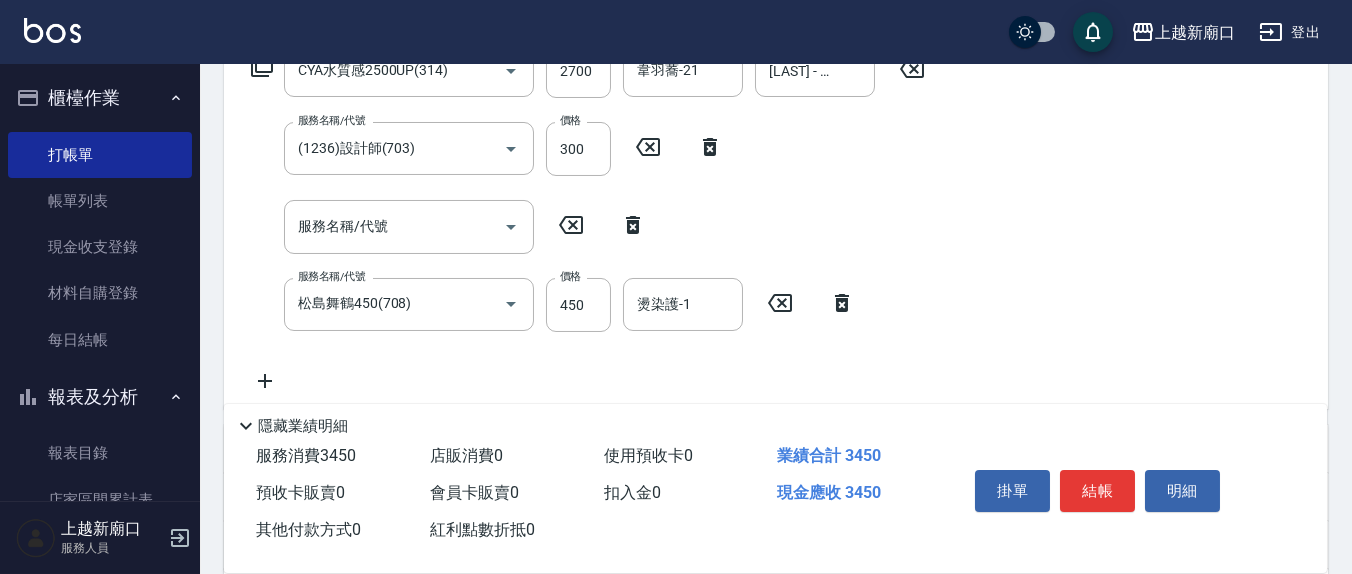 scroll, scrollTop: 391, scrollLeft: 0, axis: vertical 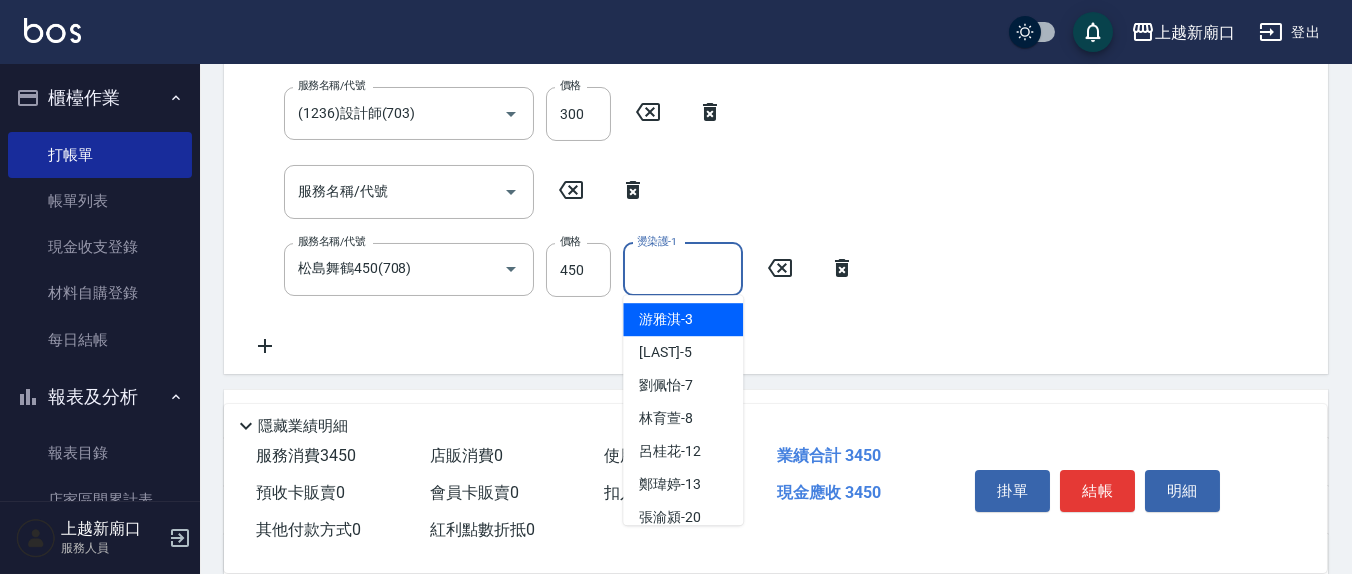click on "燙染護-1" at bounding box center (683, 269) 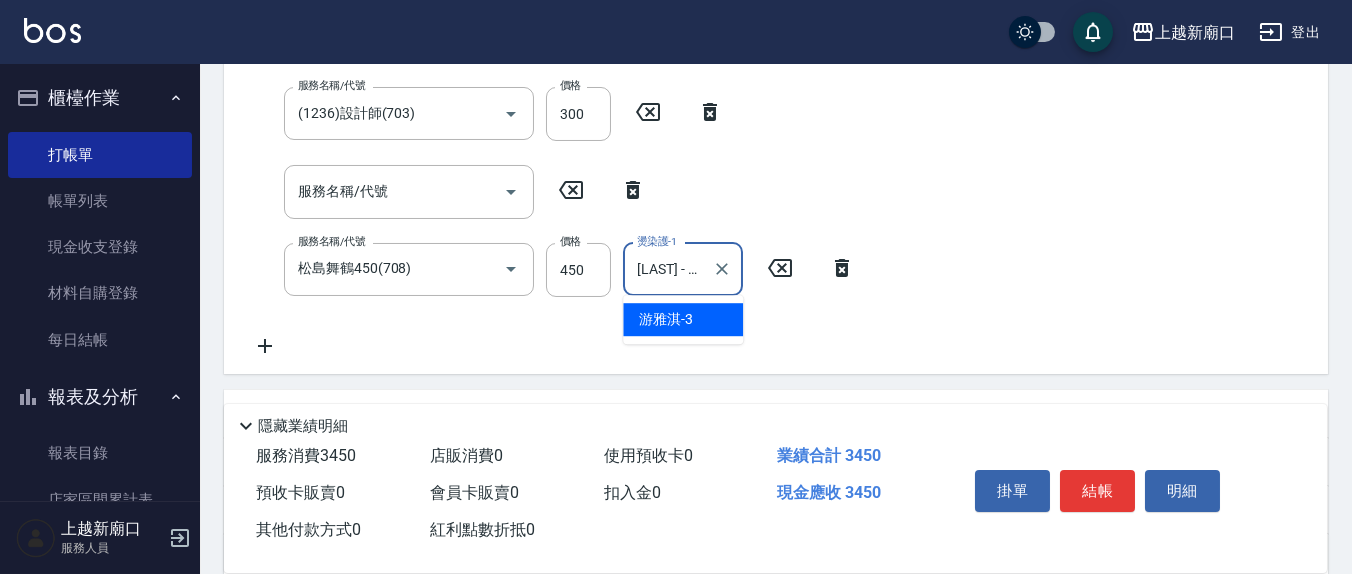 type on "[LAST] - [NUMBER]" 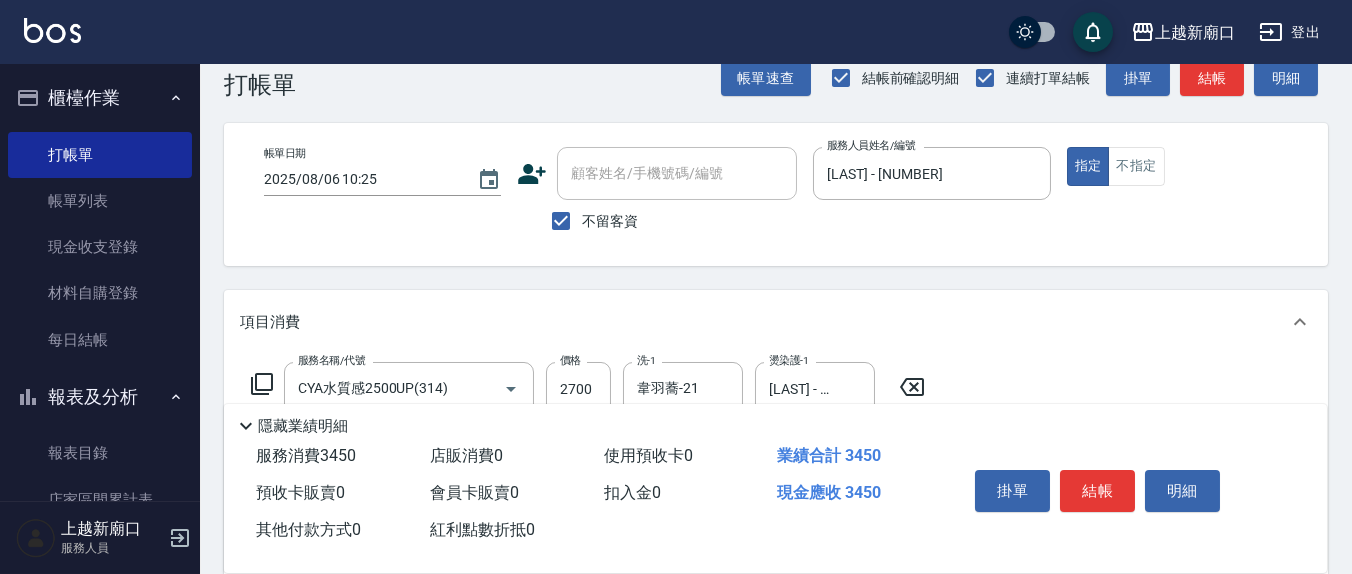 scroll, scrollTop: 0, scrollLeft: 0, axis: both 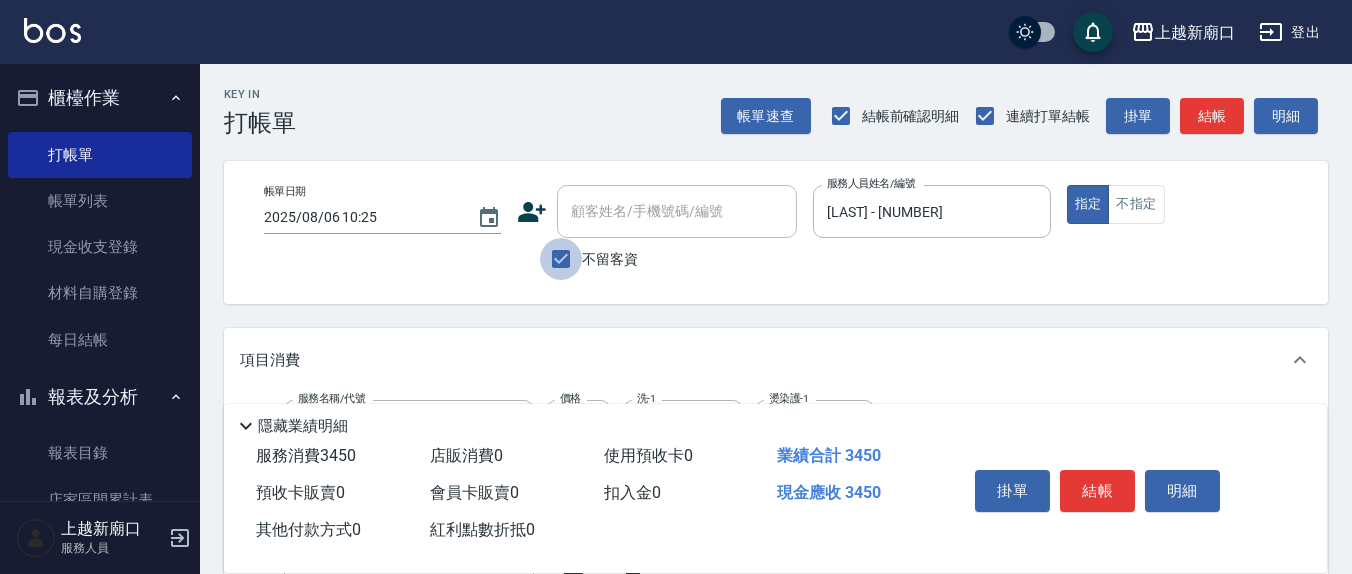 click on "不留客資" at bounding box center (561, 259) 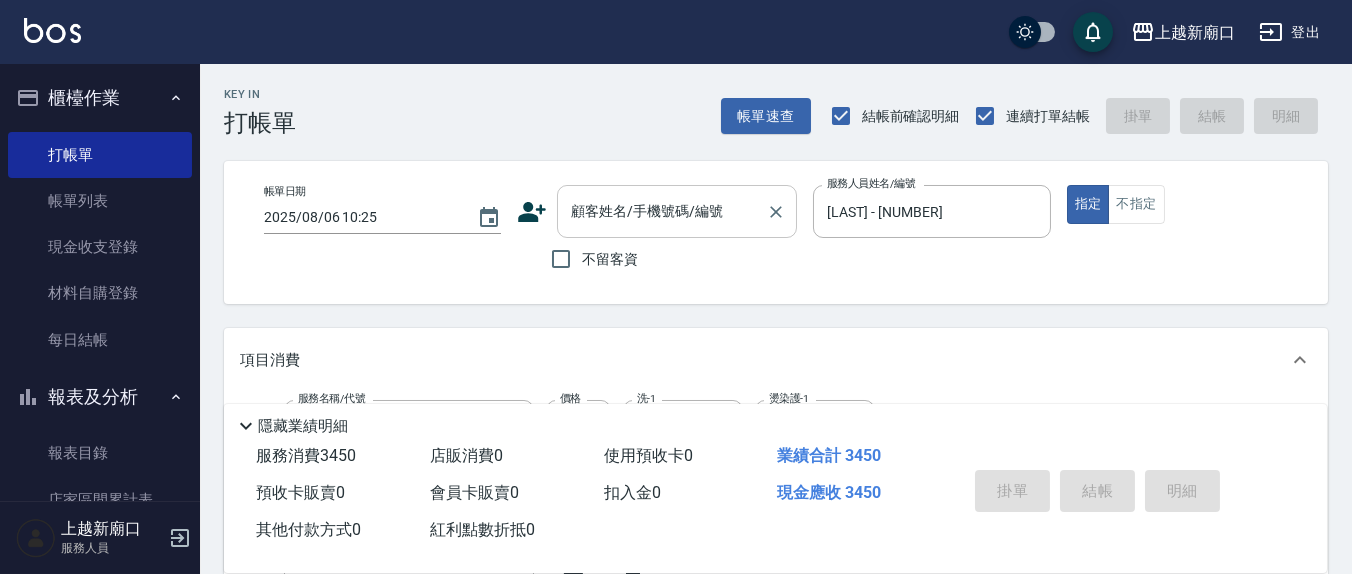 click on "顧客姓名/手機號碼/編號" at bounding box center (677, 211) 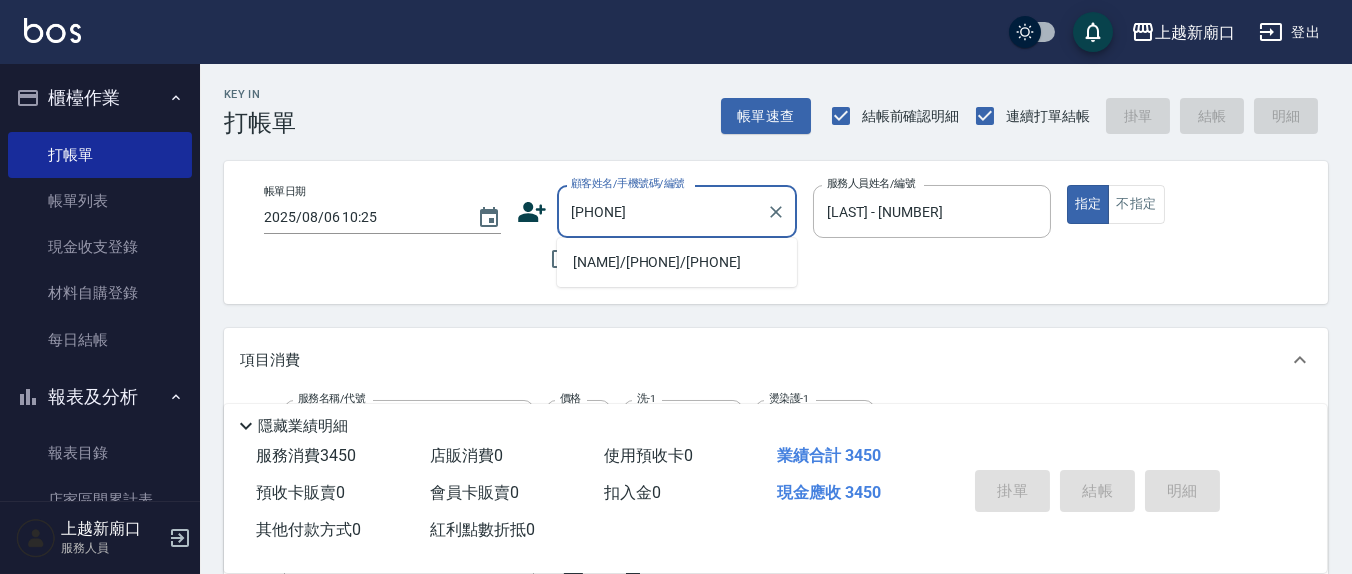 click on "[NAME]/[PHONE]/[PHONE]" at bounding box center [677, 262] 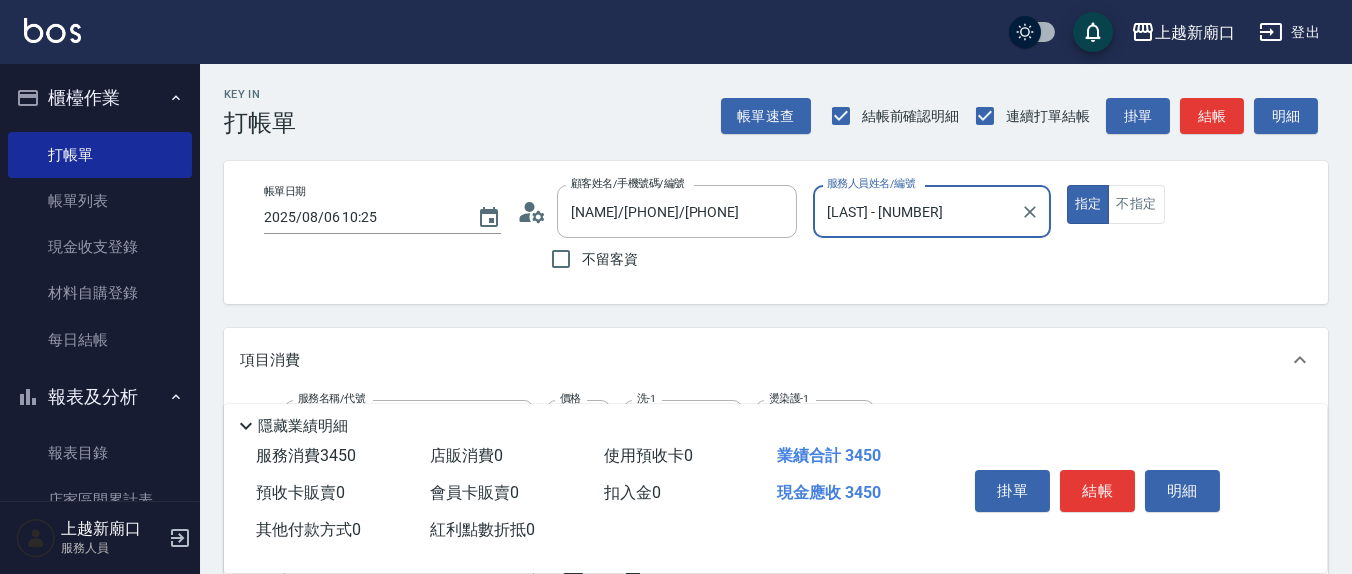 click on "指定" at bounding box center [1088, 204] 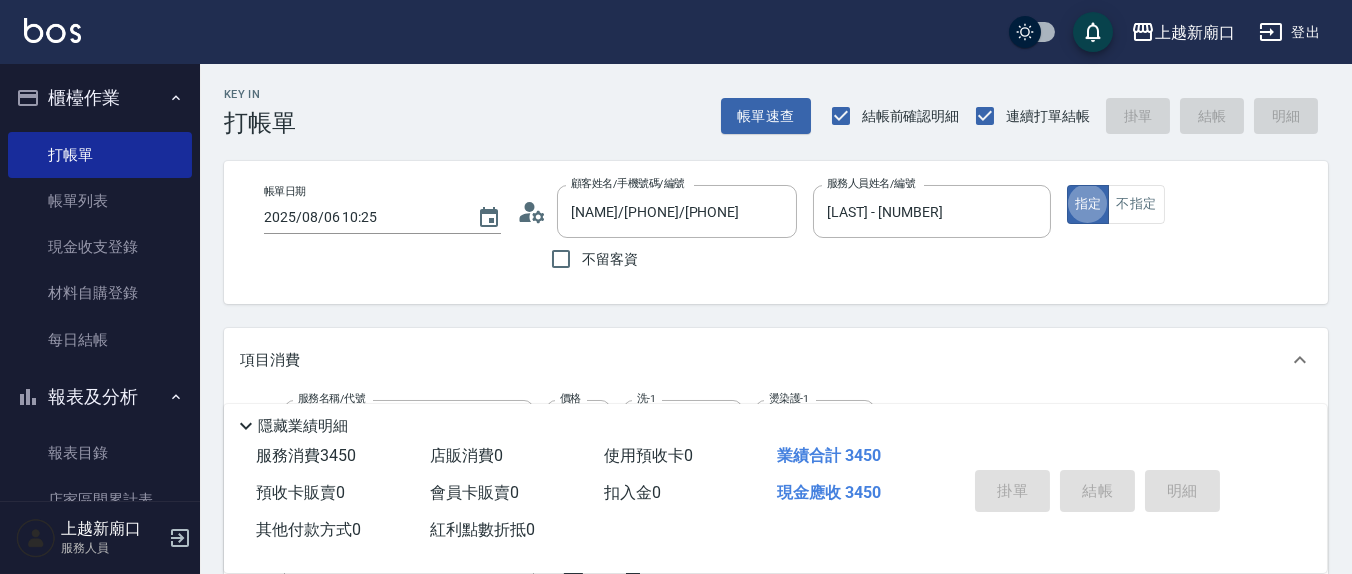 type on "2025/08/06 15:21" 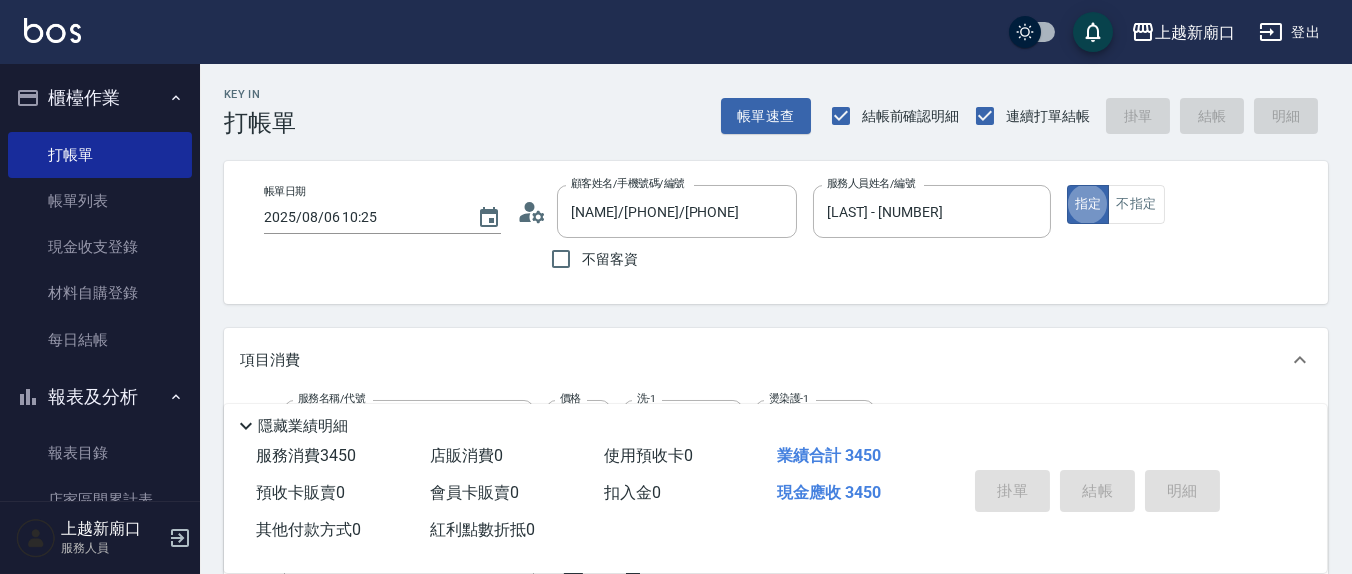 type 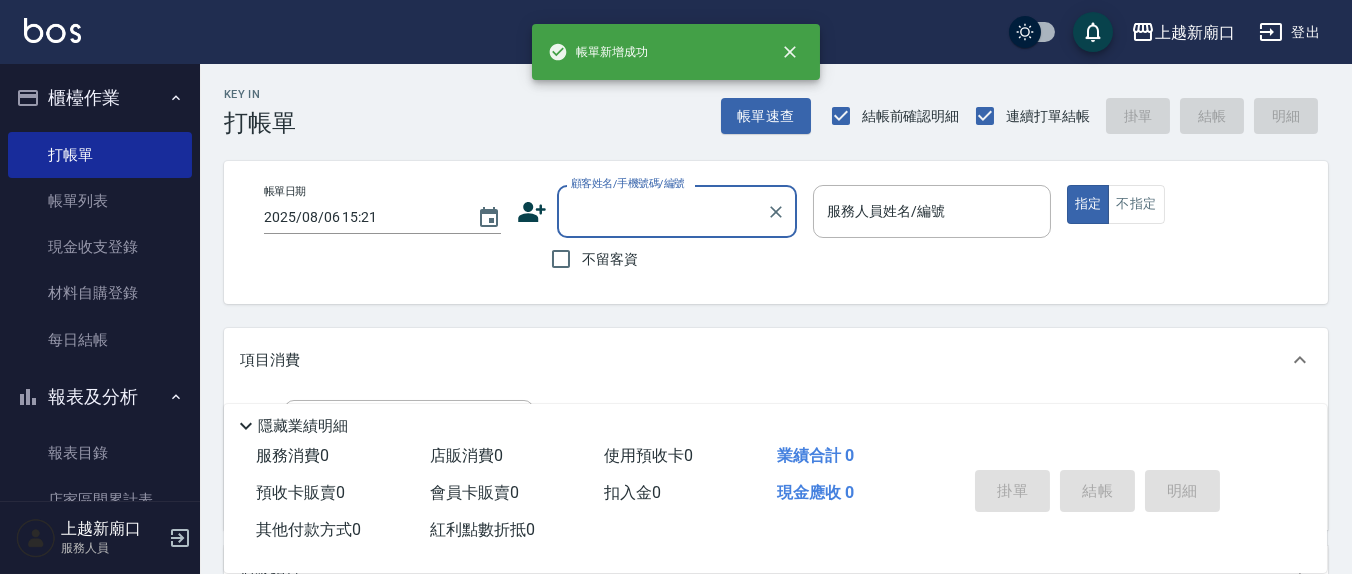 scroll, scrollTop: 0, scrollLeft: 0, axis: both 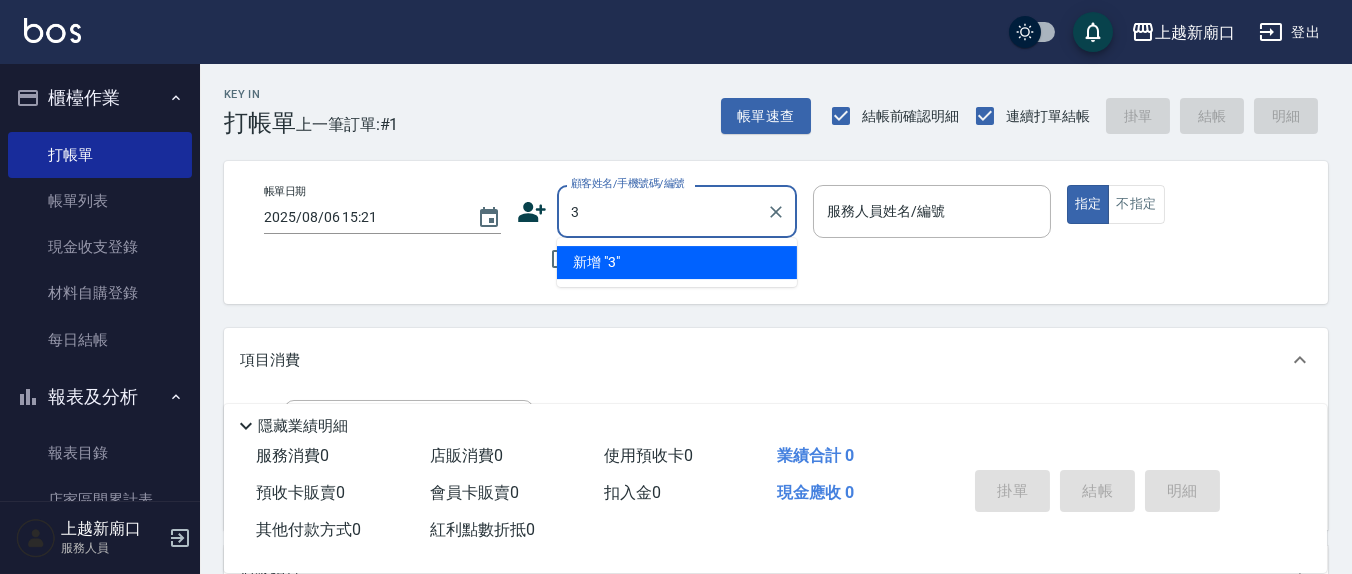 type on "3" 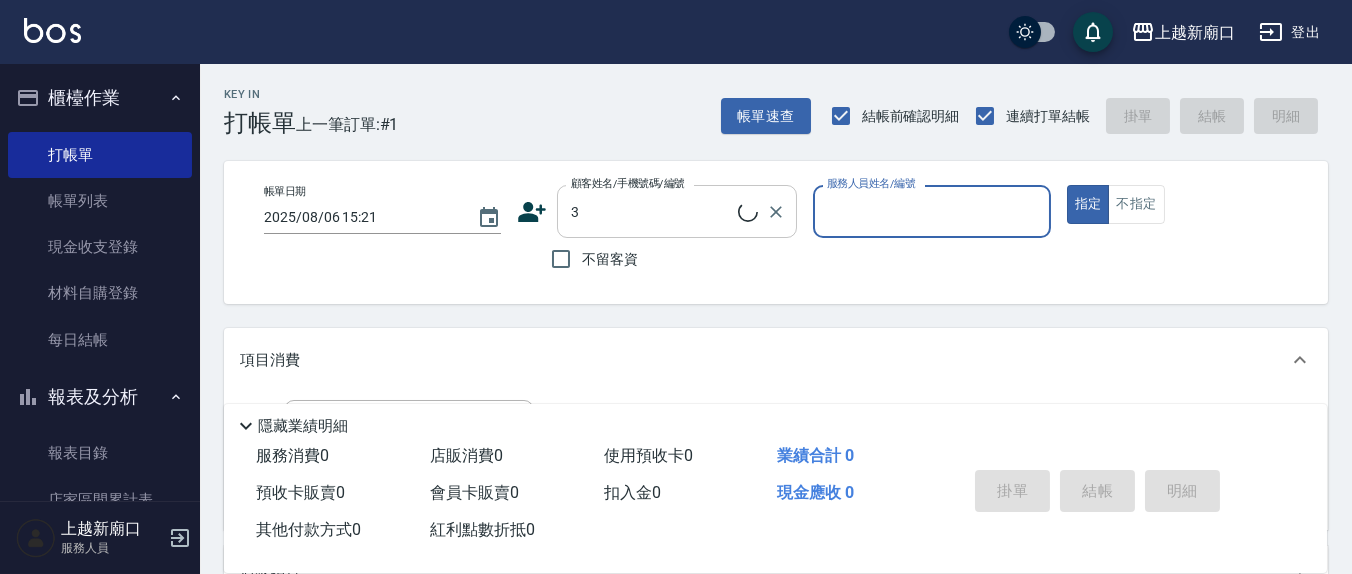 drag, startPoint x: 563, startPoint y: 258, endPoint x: 590, endPoint y: 228, distance: 40.36087 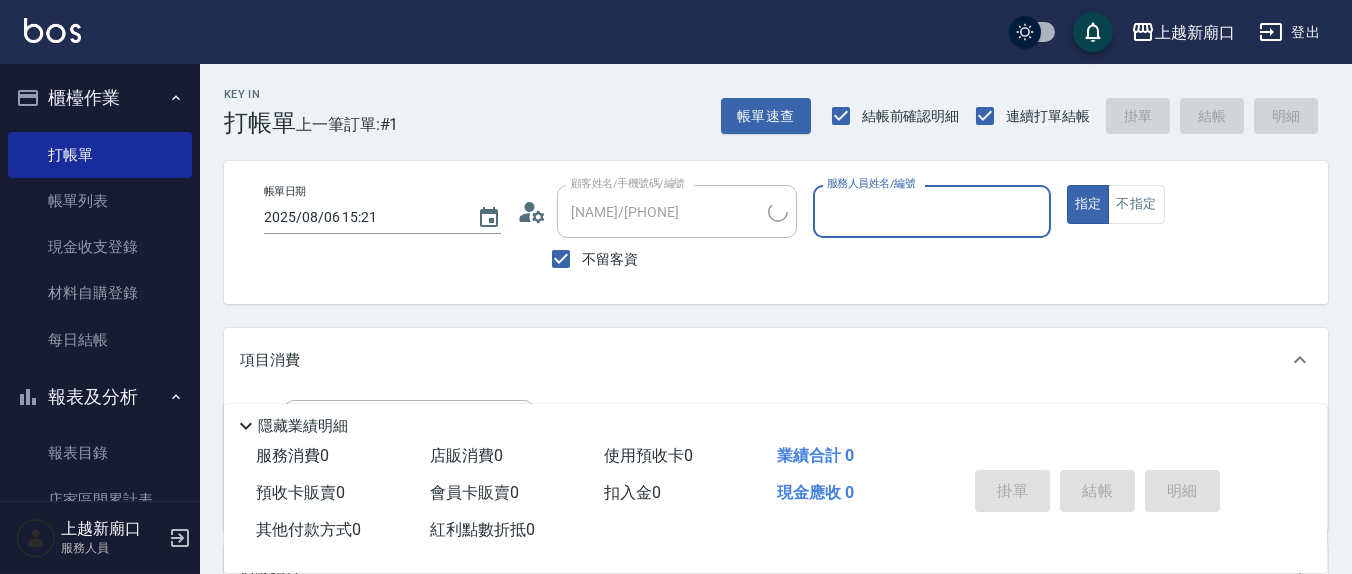 type on "[NAME]/[PHONE]" 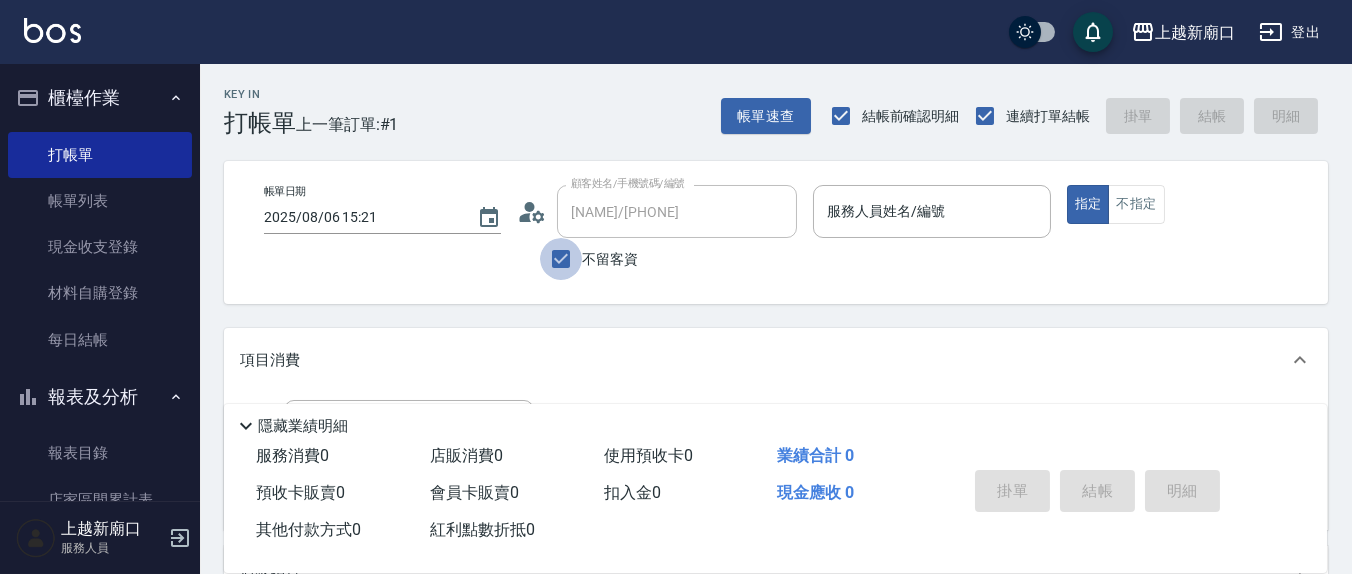 click on "不留客資" at bounding box center [561, 259] 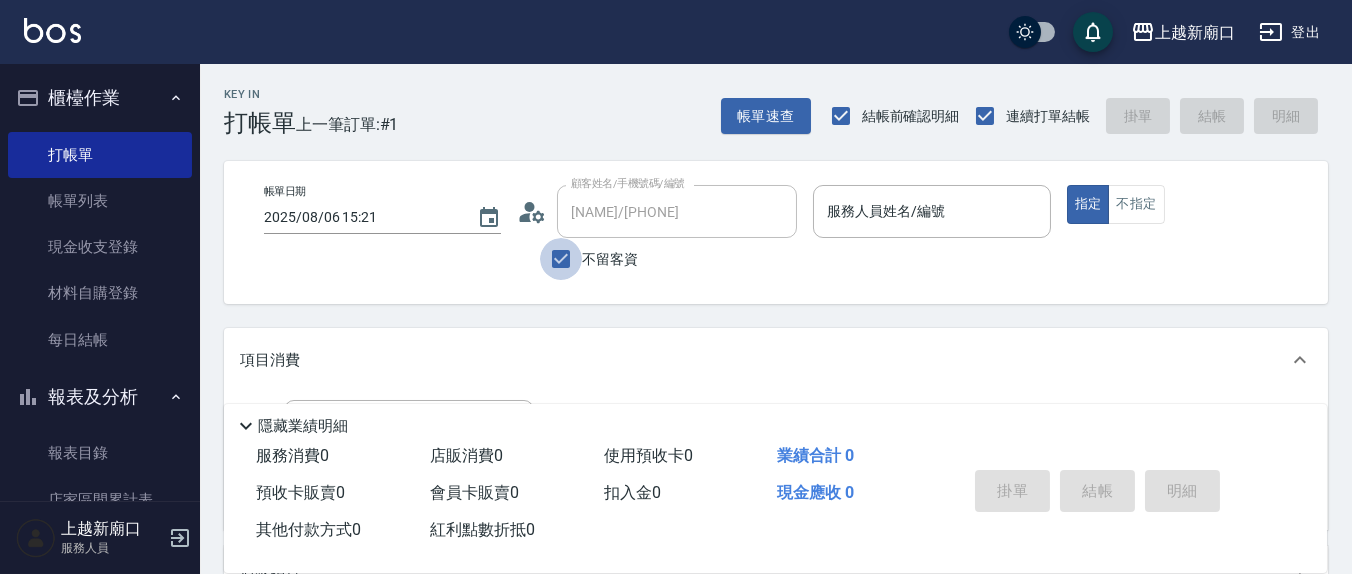 click on "[NAME]/[PHONE]" at bounding box center (677, 211) 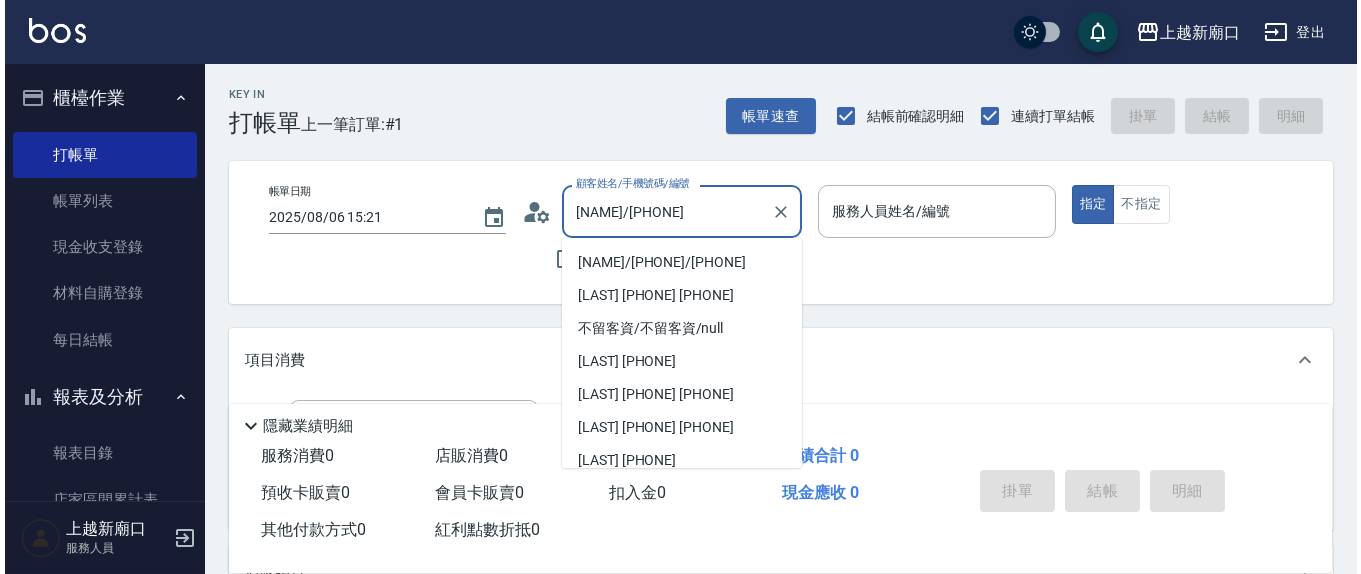 scroll, scrollTop: 624, scrollLeft: 0, axis: vertical 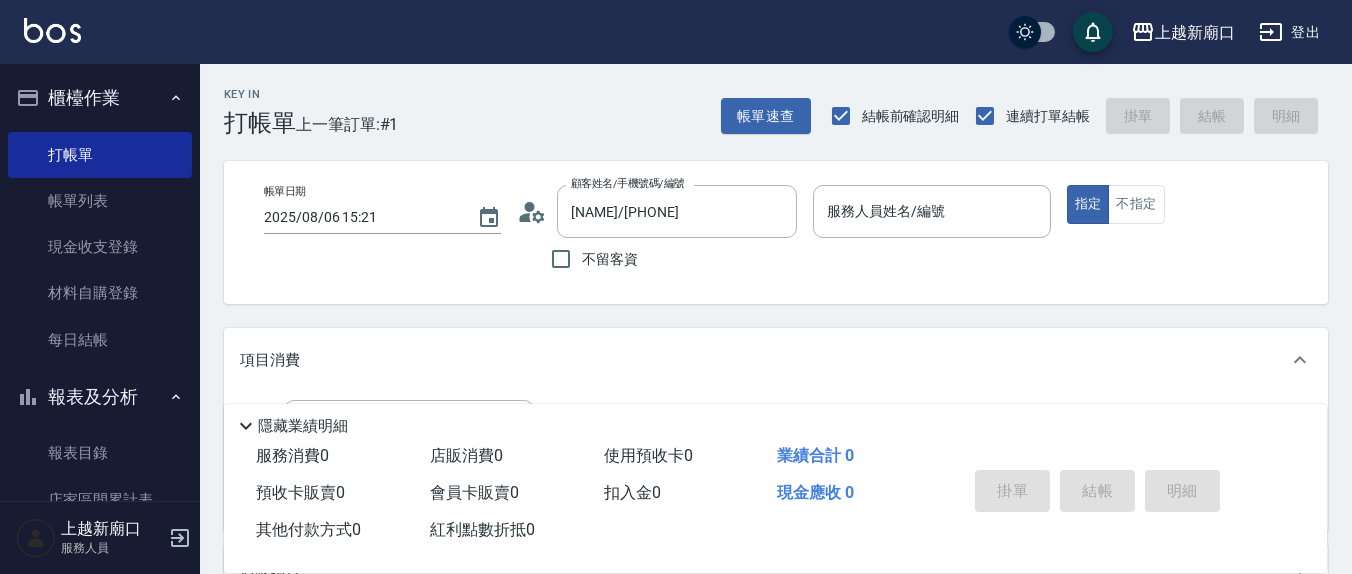 click on "帳單日期 [DATE] [TIME] 顧客姓名/手機號碼/編號 [LAST] [PHONE] 顧客姓名/手機號碼/編號 不留客資 服務人員姓名/編號 服務人員姓名/編號 指定 不指定" at bounding box center [776, 232] 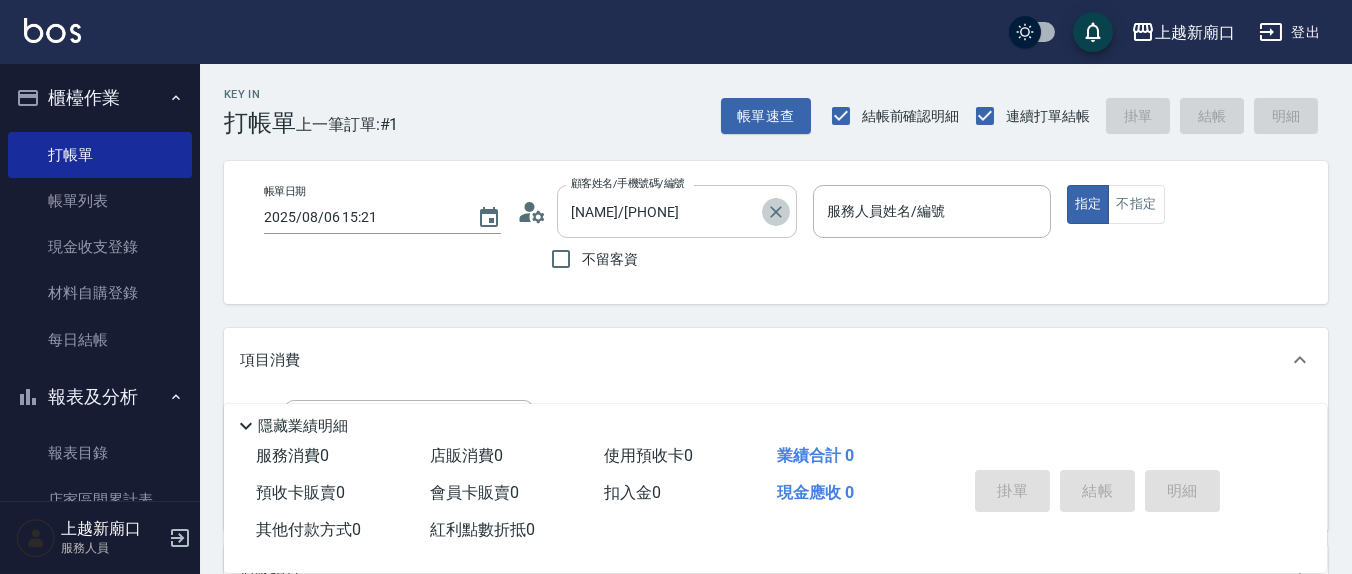 click 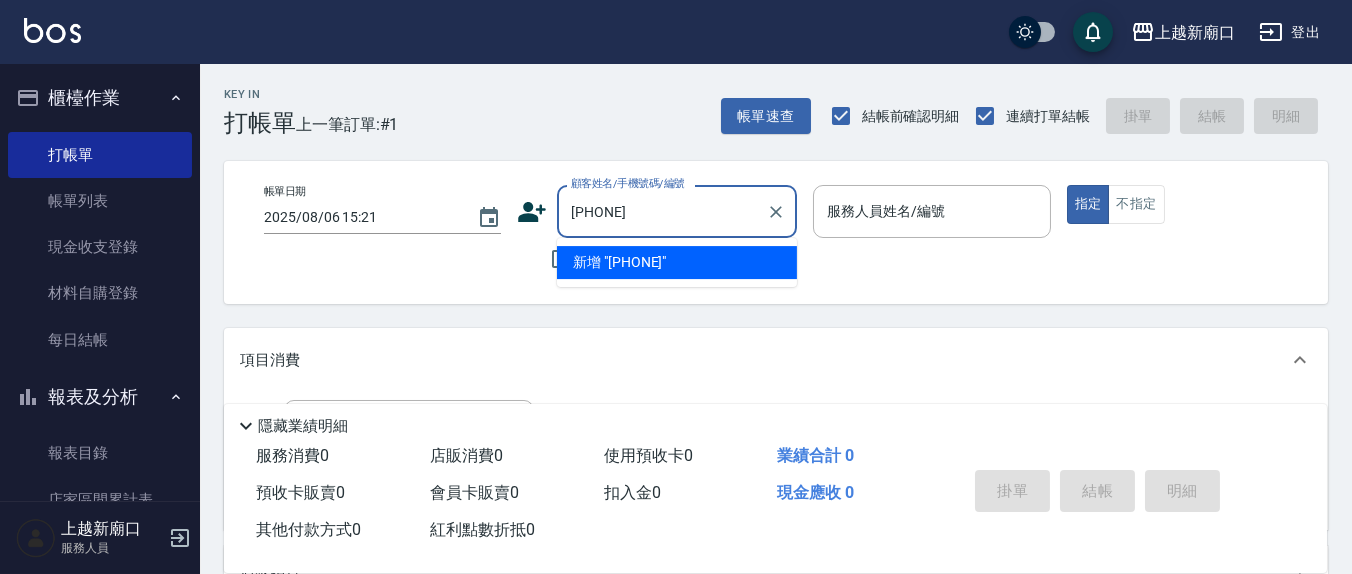 click on "[PHONE]" at bounding box center [662, 211] 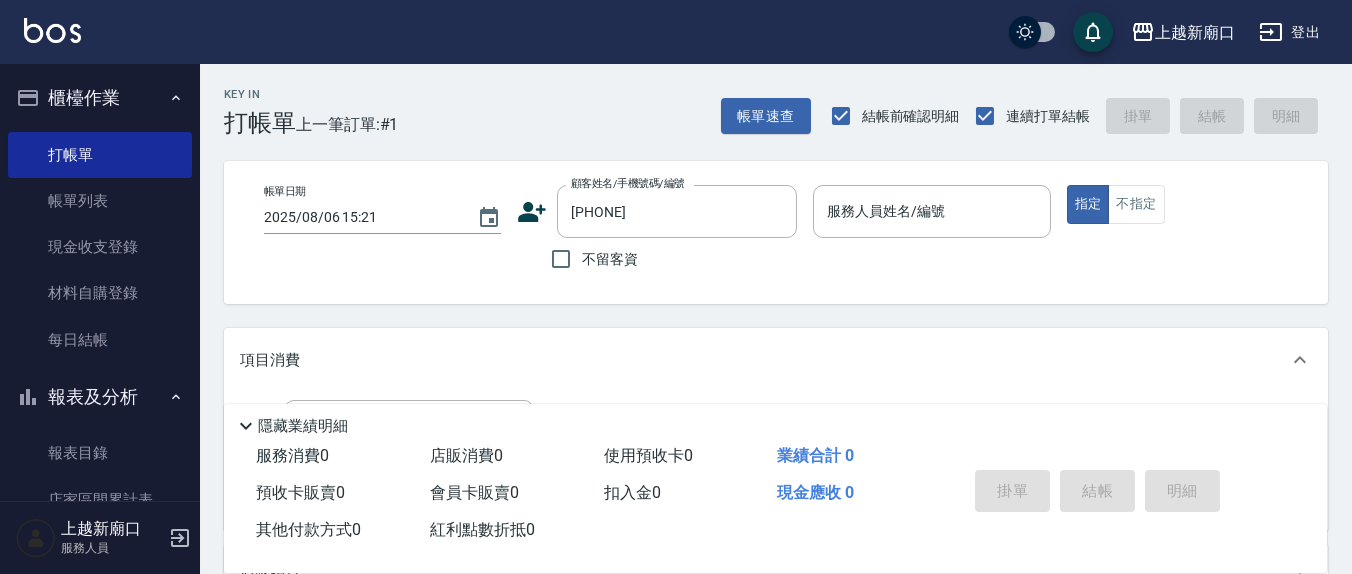click 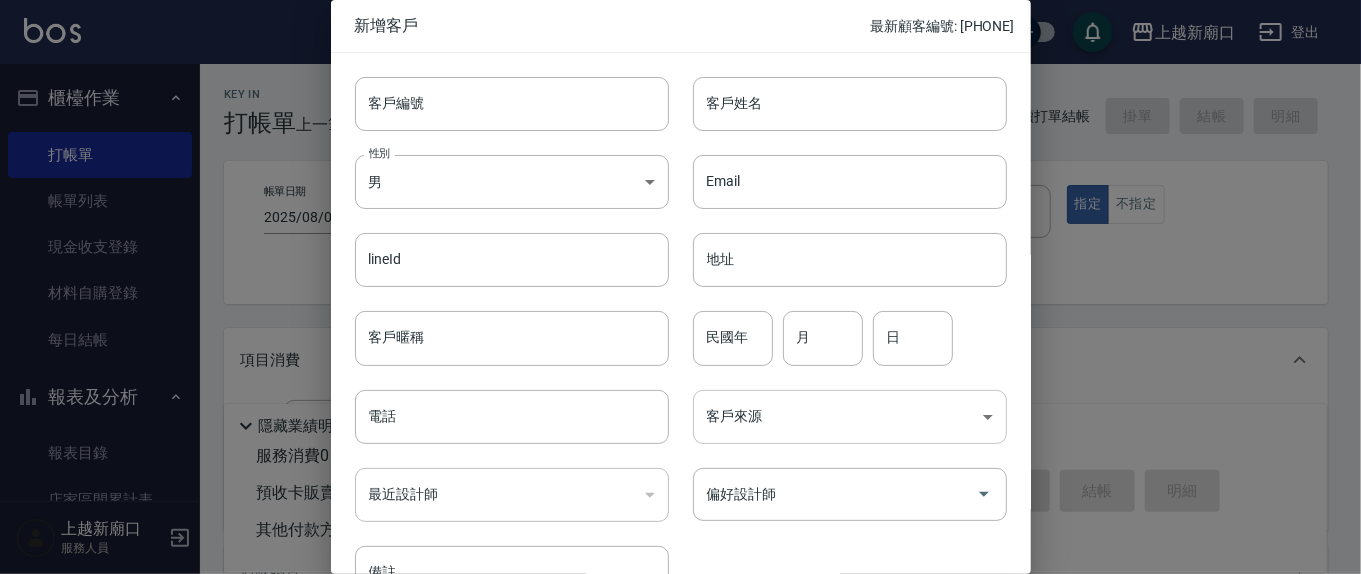 type on "[PHONE]" 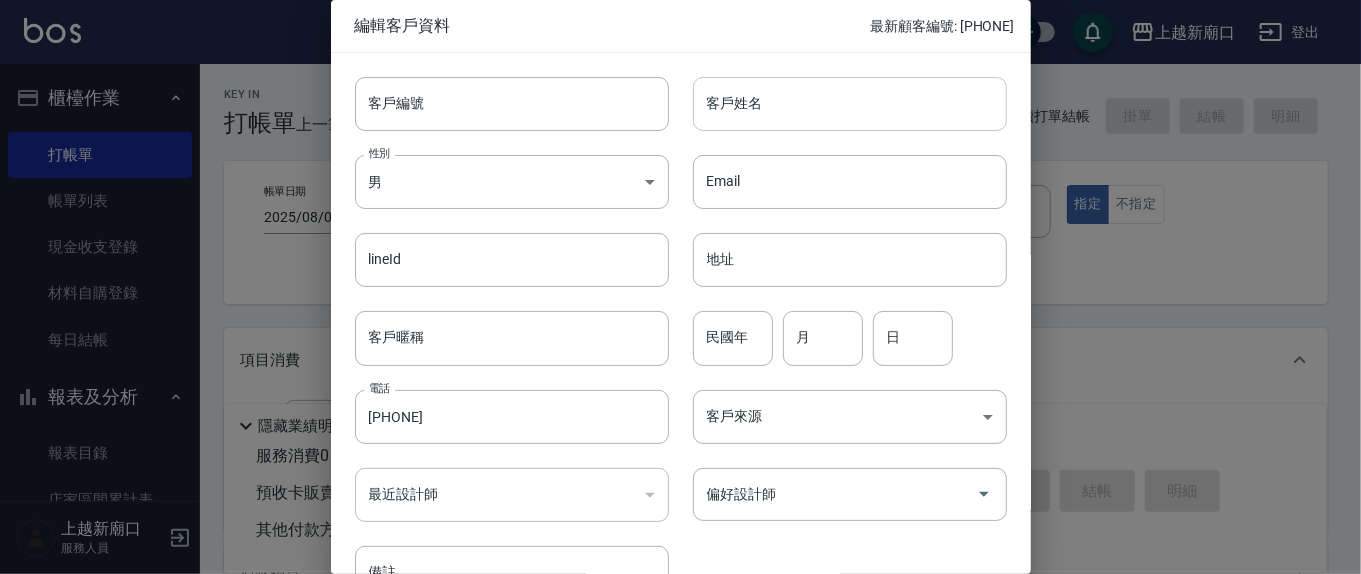 click on "客戶姓名" at bounding box center [850, 104] 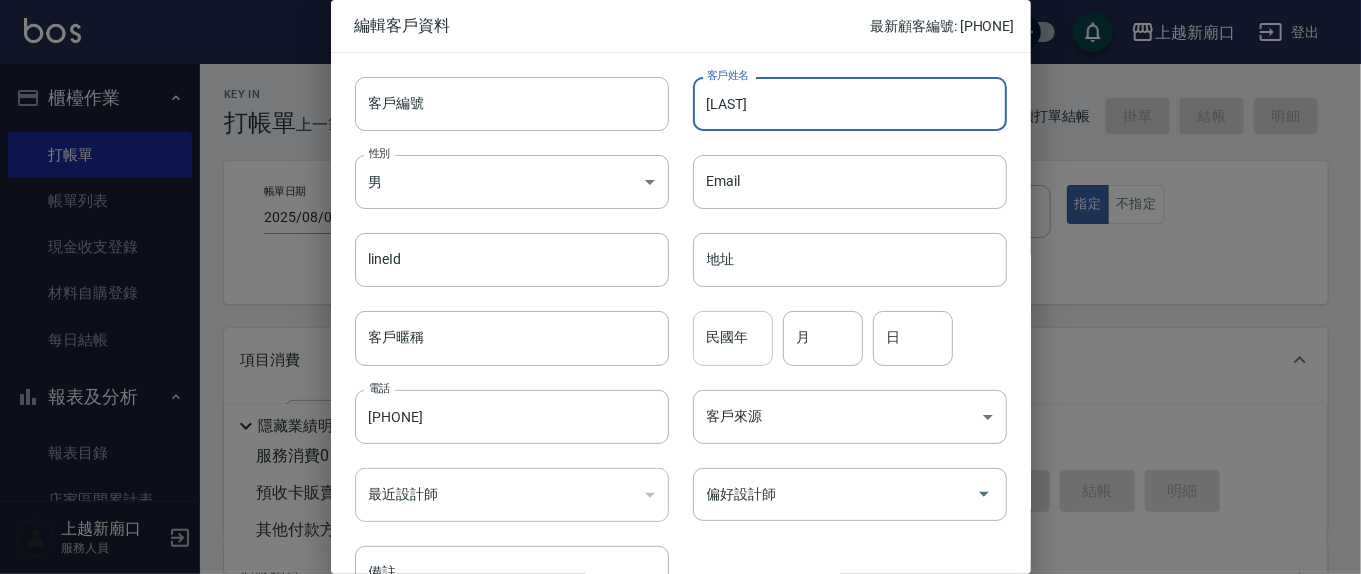 type on "[LAST]" 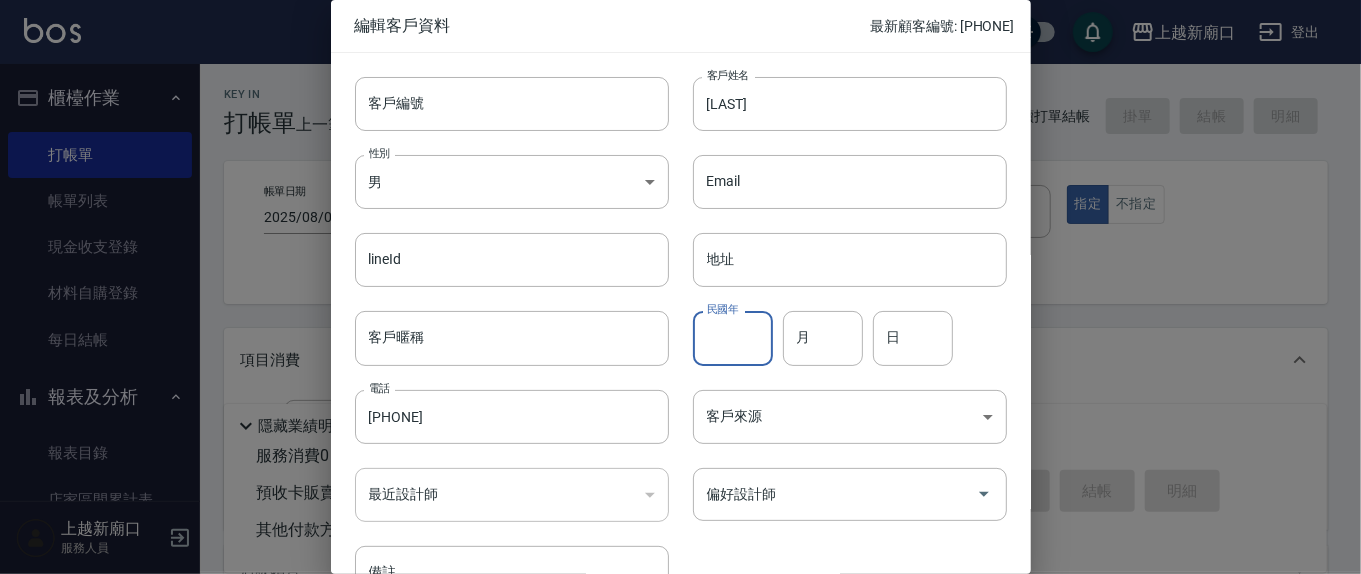 click on "民國年" at bounding box center (733, 338) 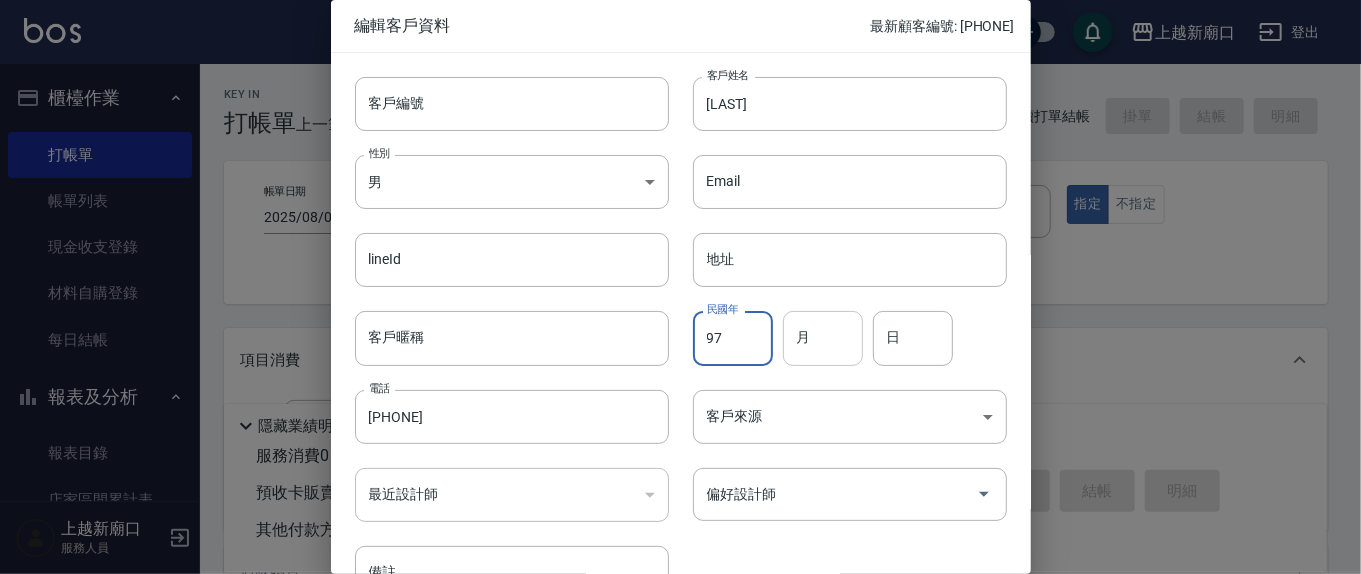 type on "97" 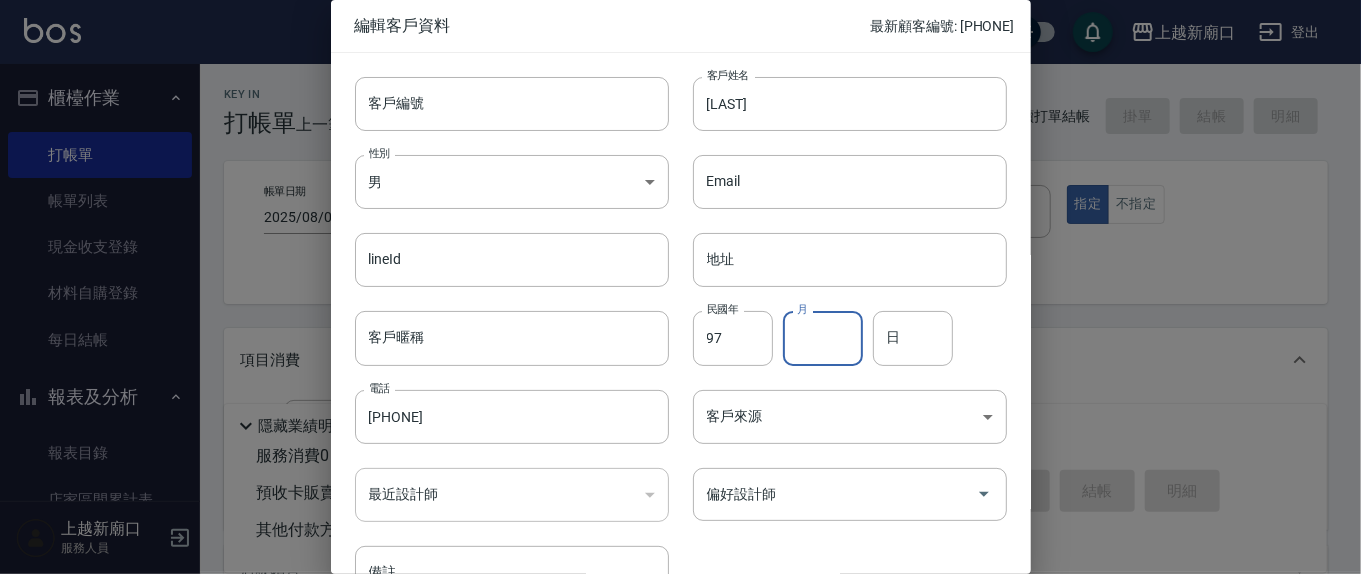 click on "月" at bounding box center [823, 338] 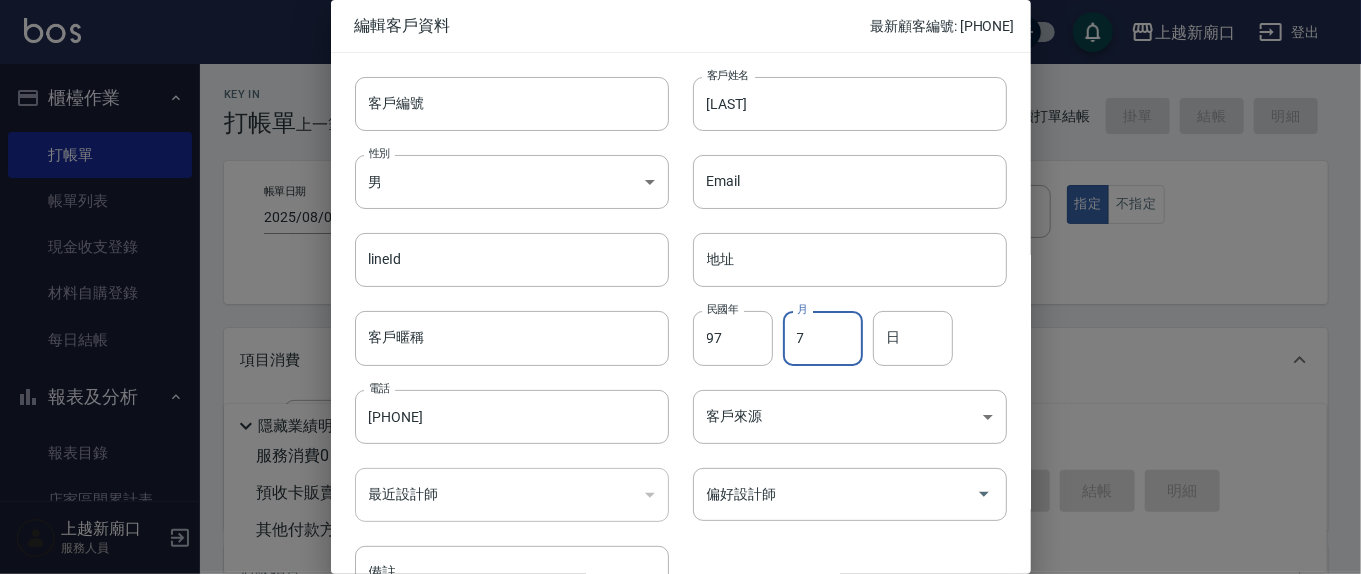 type on "7" 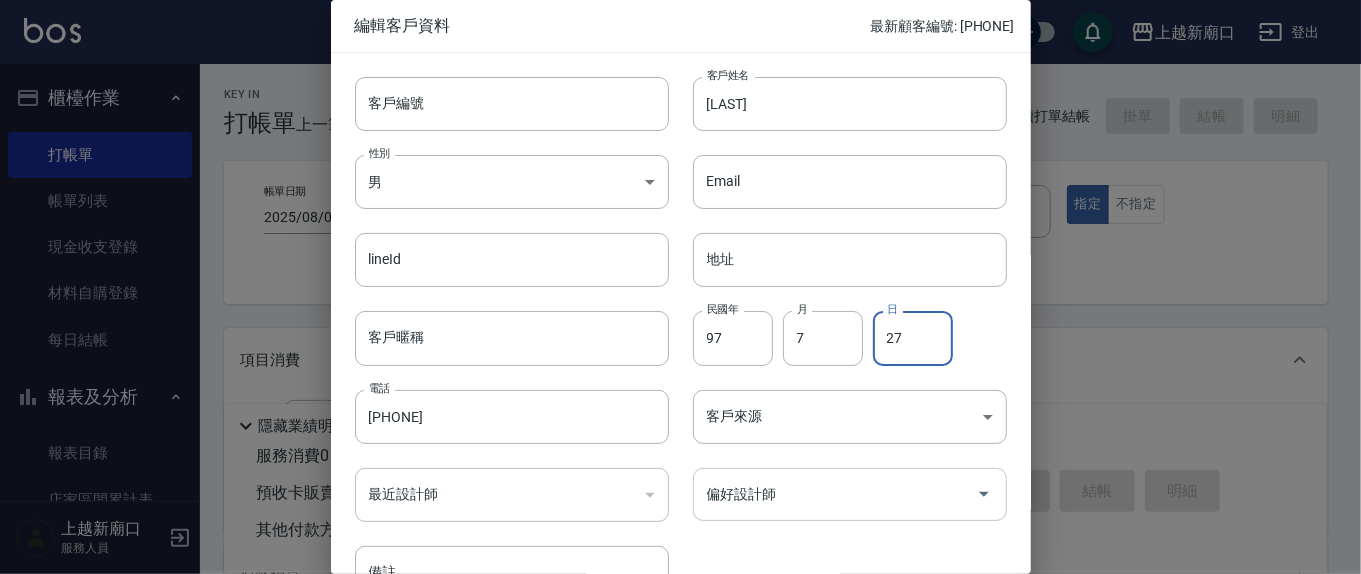 type on "27" 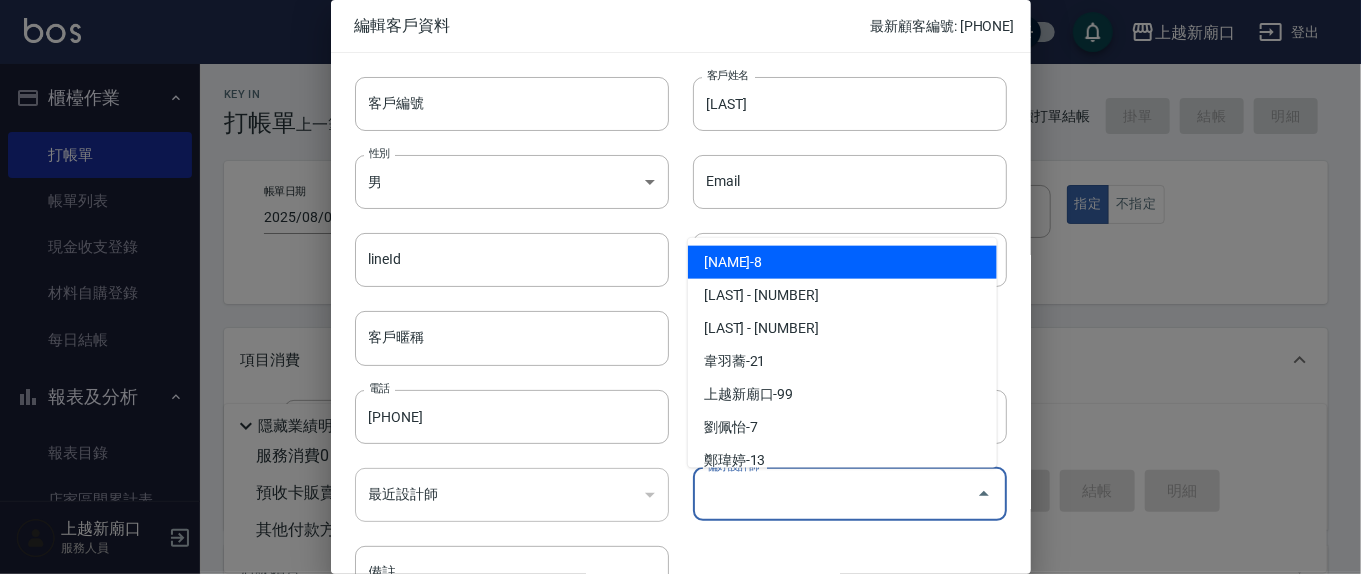click on "偏好設計師" at bounding box center [835, 494] 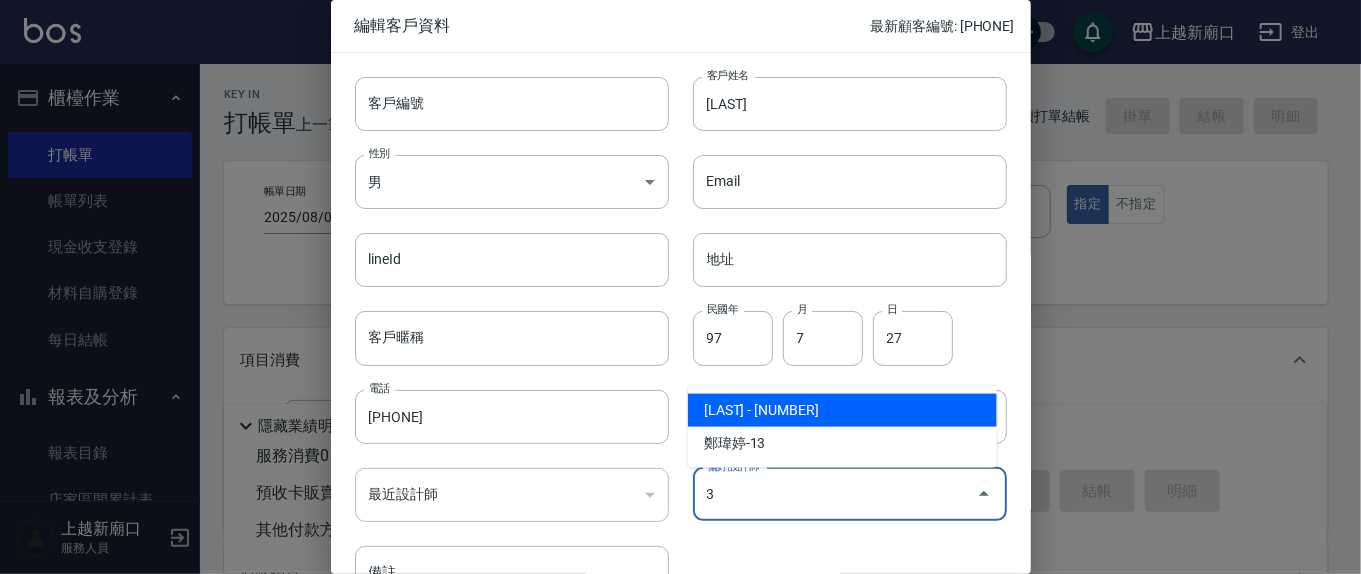 type on "游雅淇" 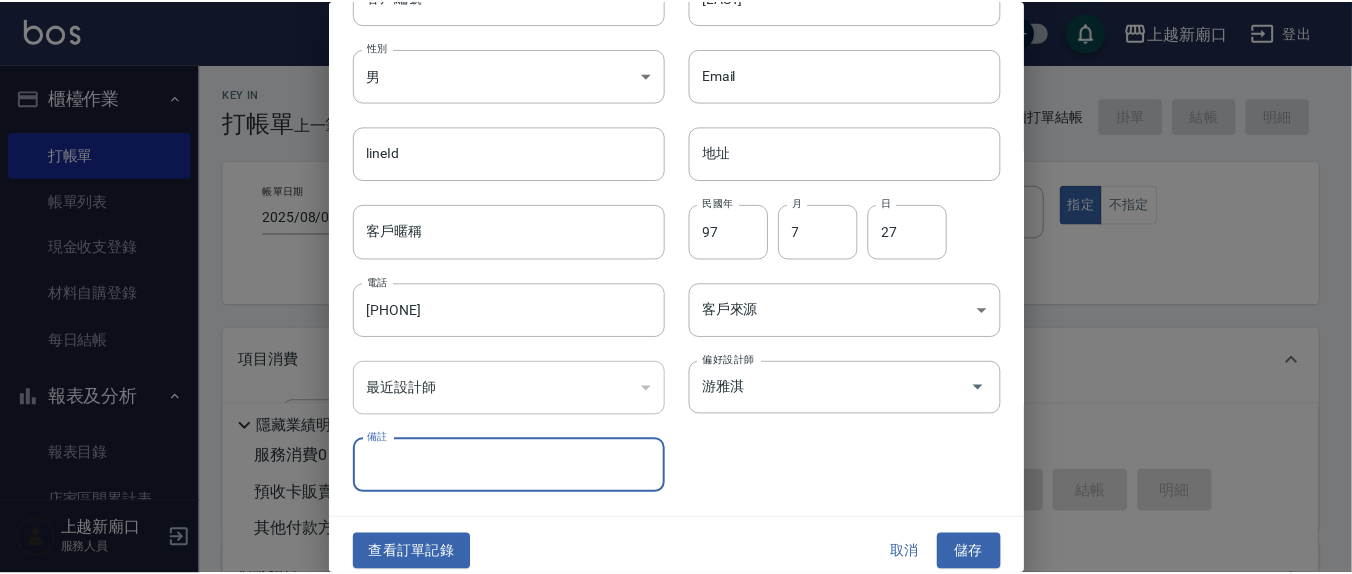 scroll, scrollTop: 118, scrollLeft: 0, axis: vertical 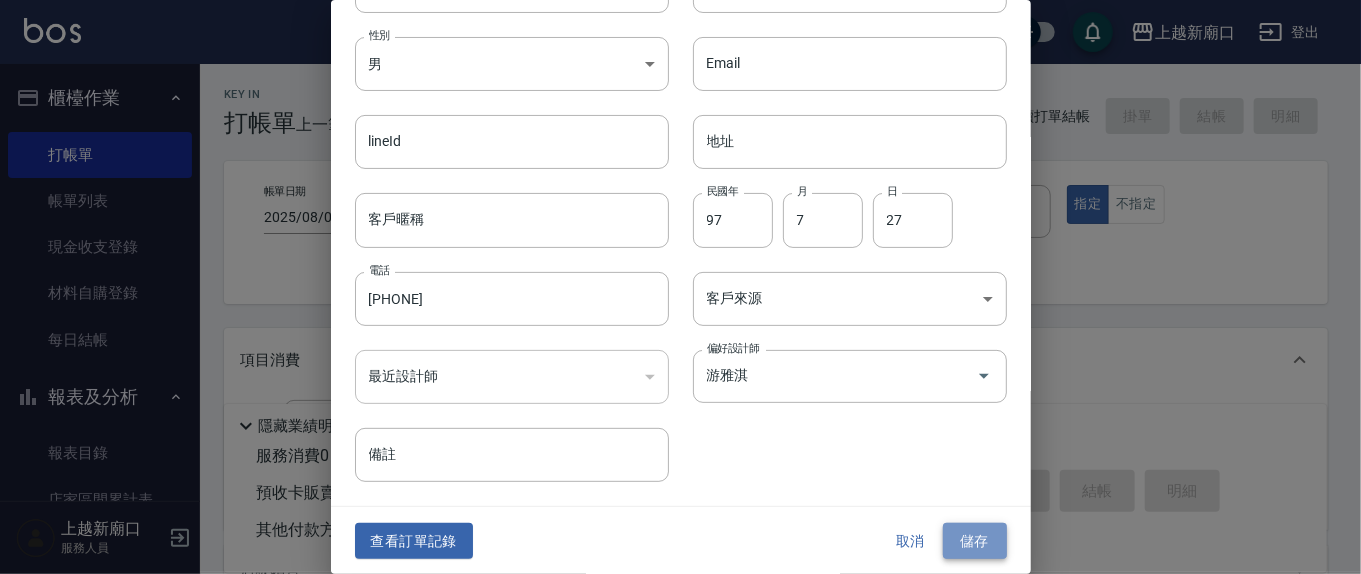 click on "儲存" at bounding box center (975, 541) 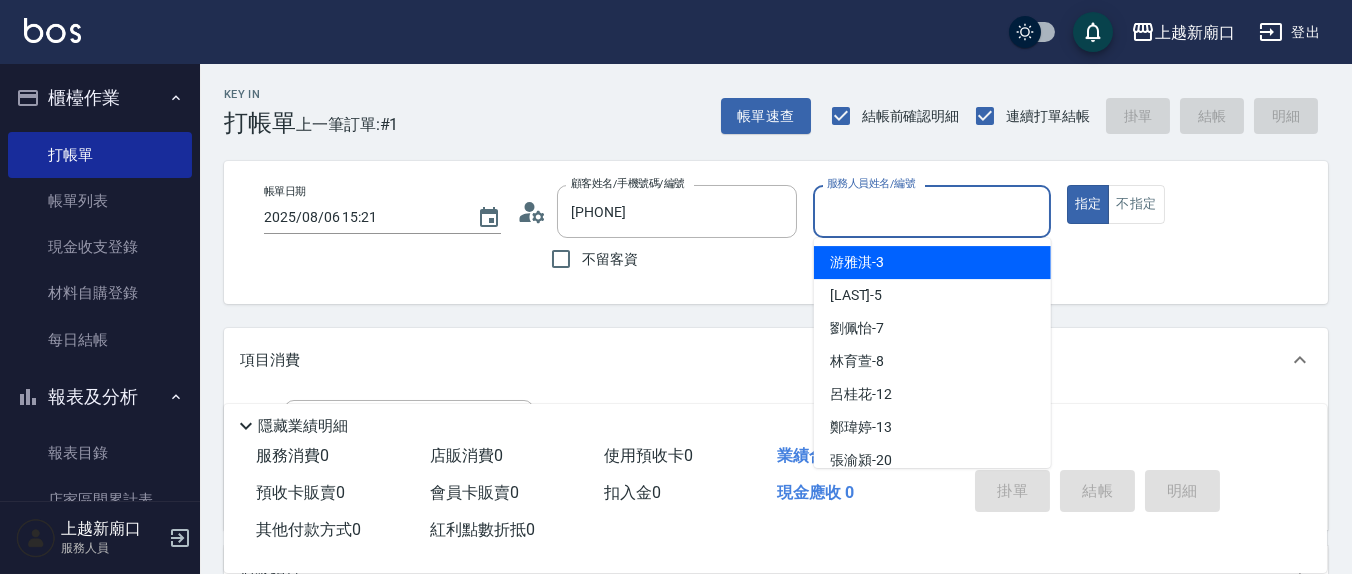 click on "服務人員姓名/編號" at bounding box center [931, 211] 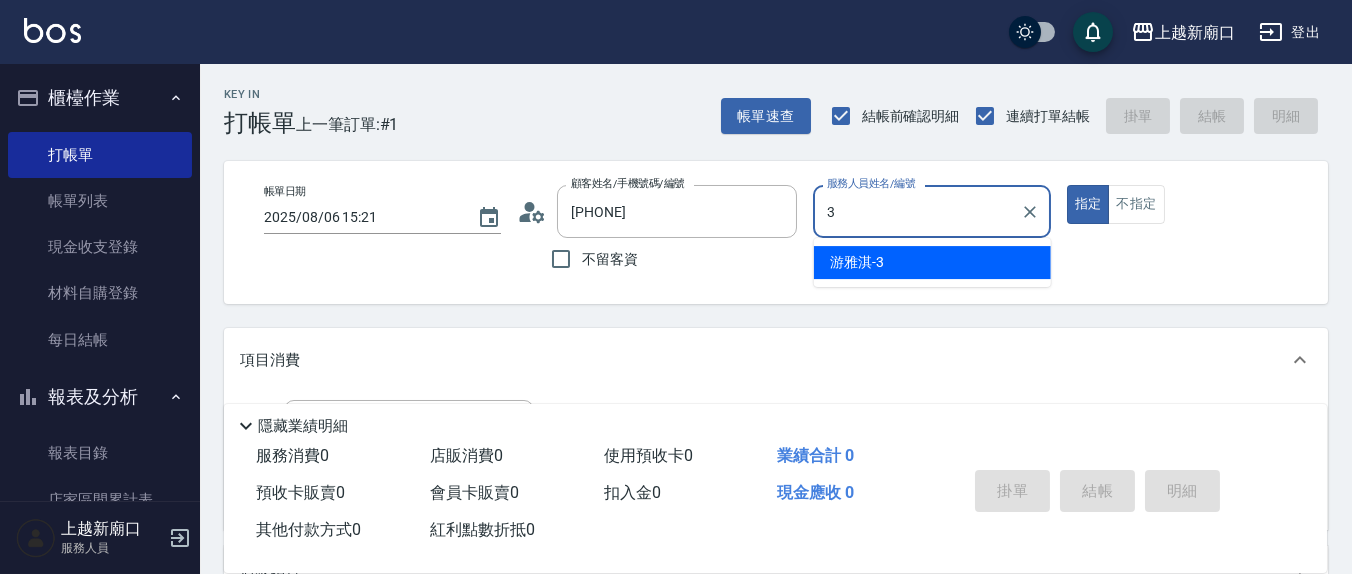 type on "[LAST] - [NUMBER]" 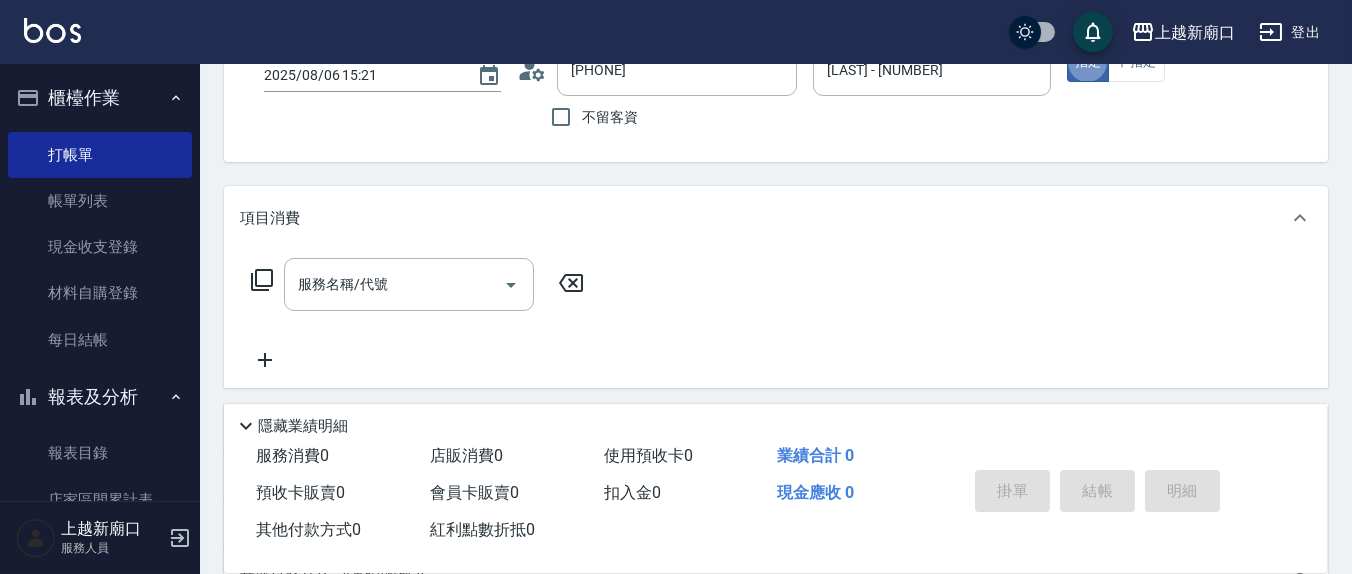 scroll, scrollTop: 208, scrollLeft: 0, axis: vertical 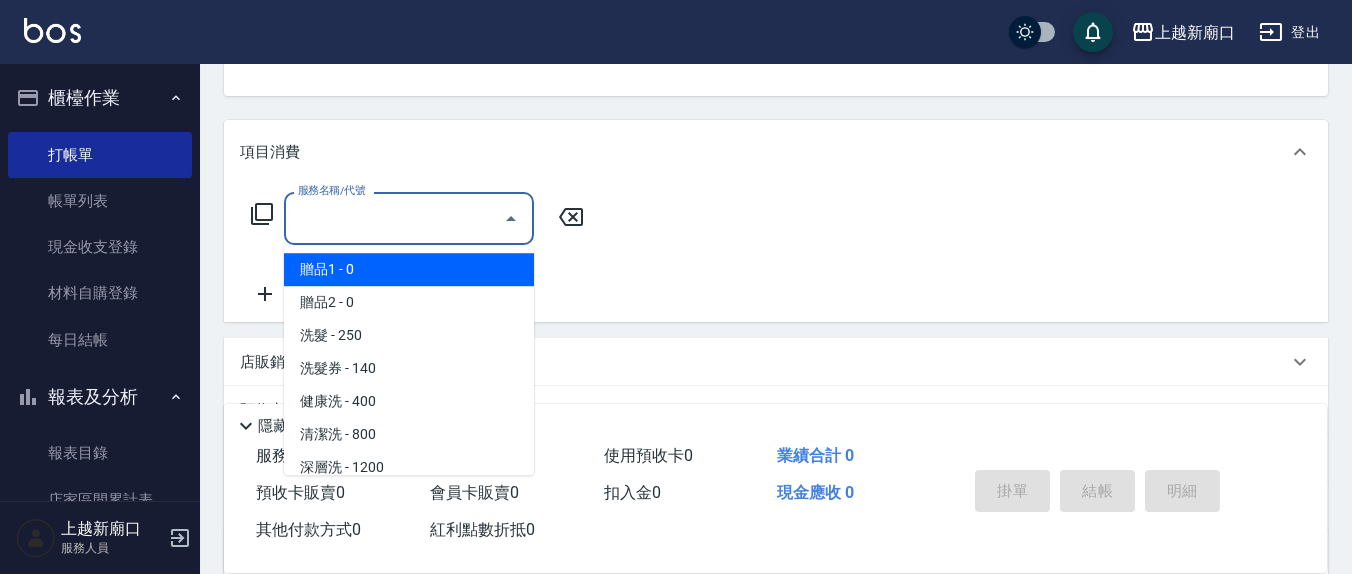click on "服務名稱/代號" at bounding box center [394, 218] 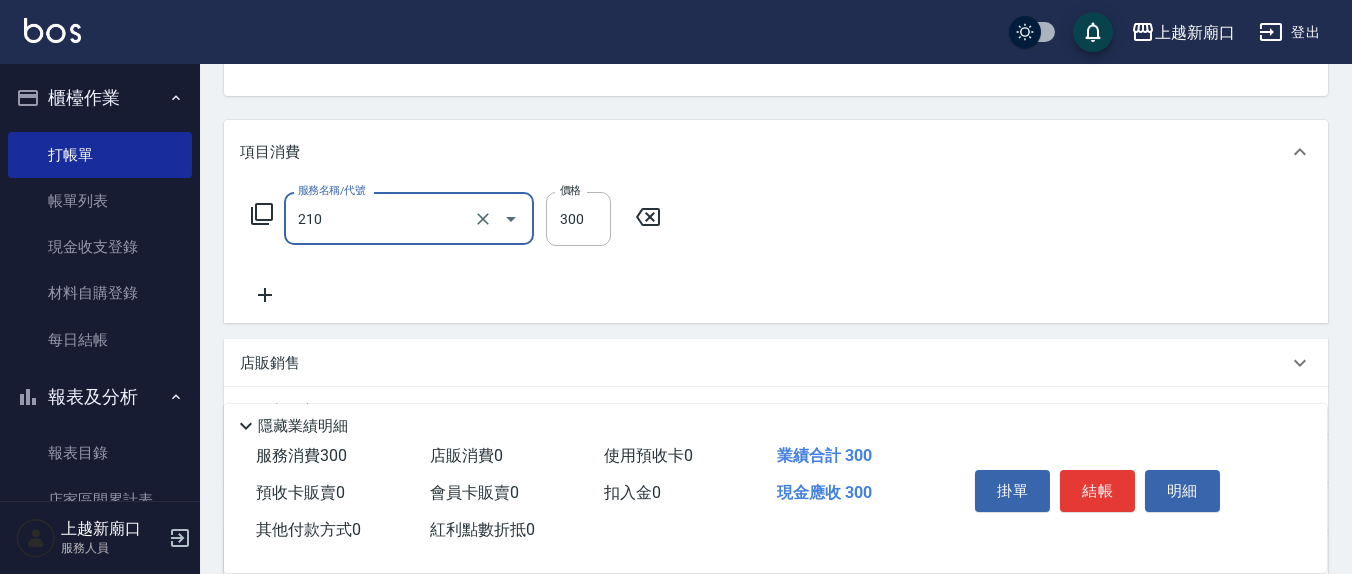 type on "歐娜洗髮精(210)" 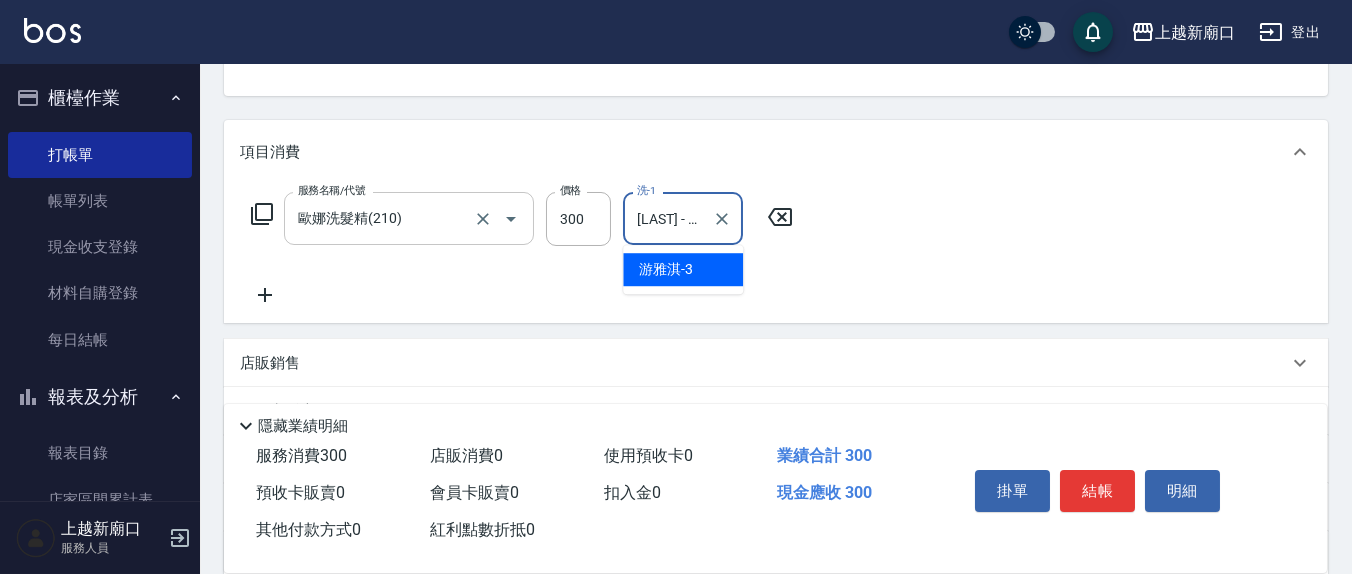 type on "[LAST] - [NUMBER]" 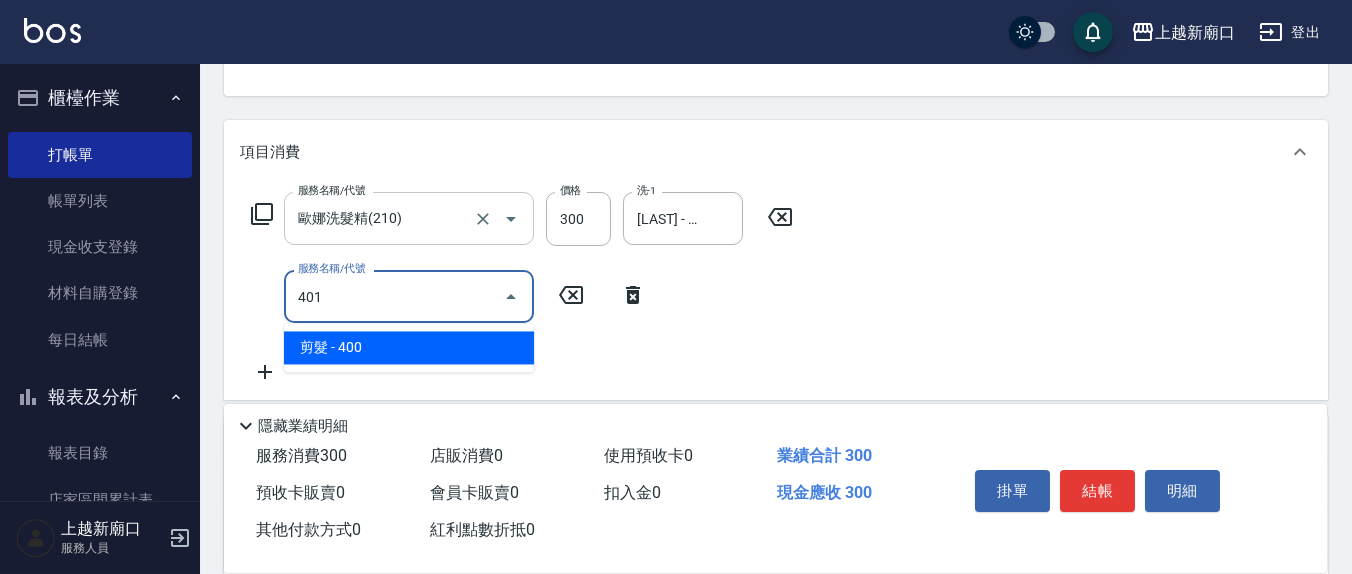 type on "剪髮(401)" 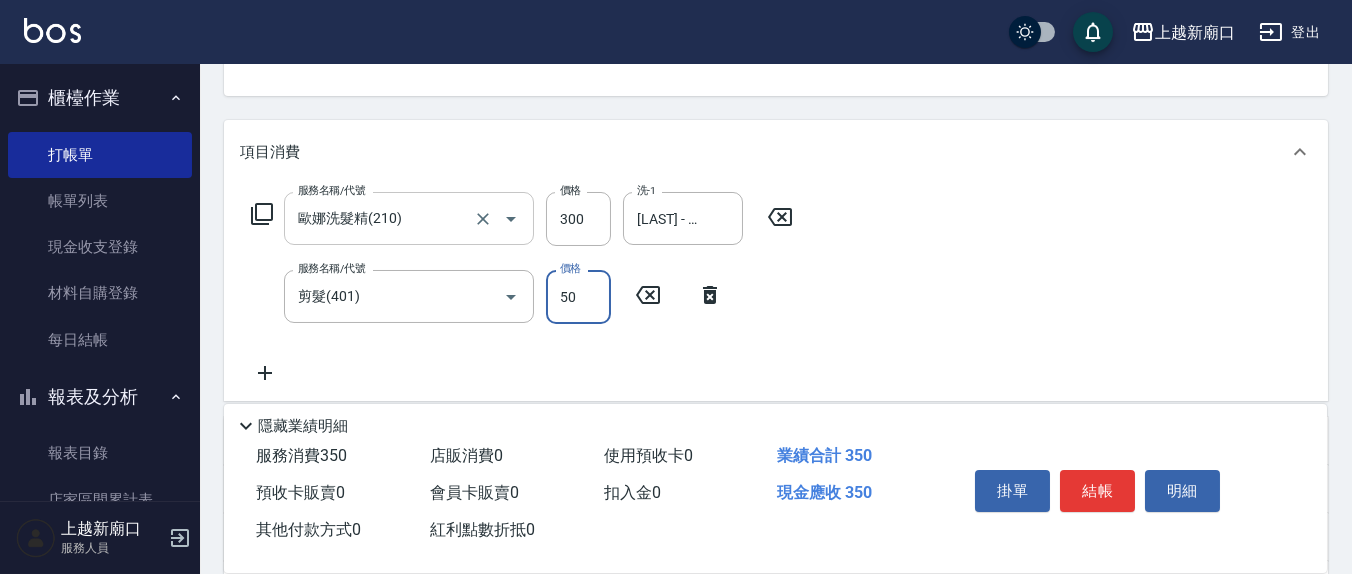 type on "50" 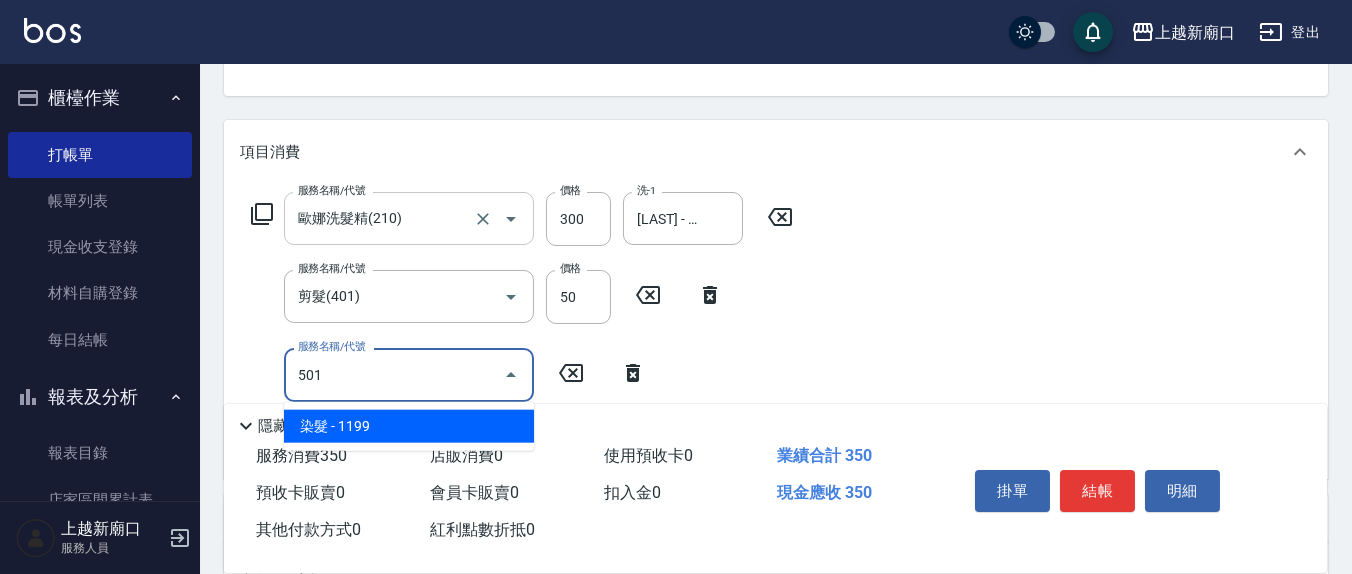 type on "染髮(501)" 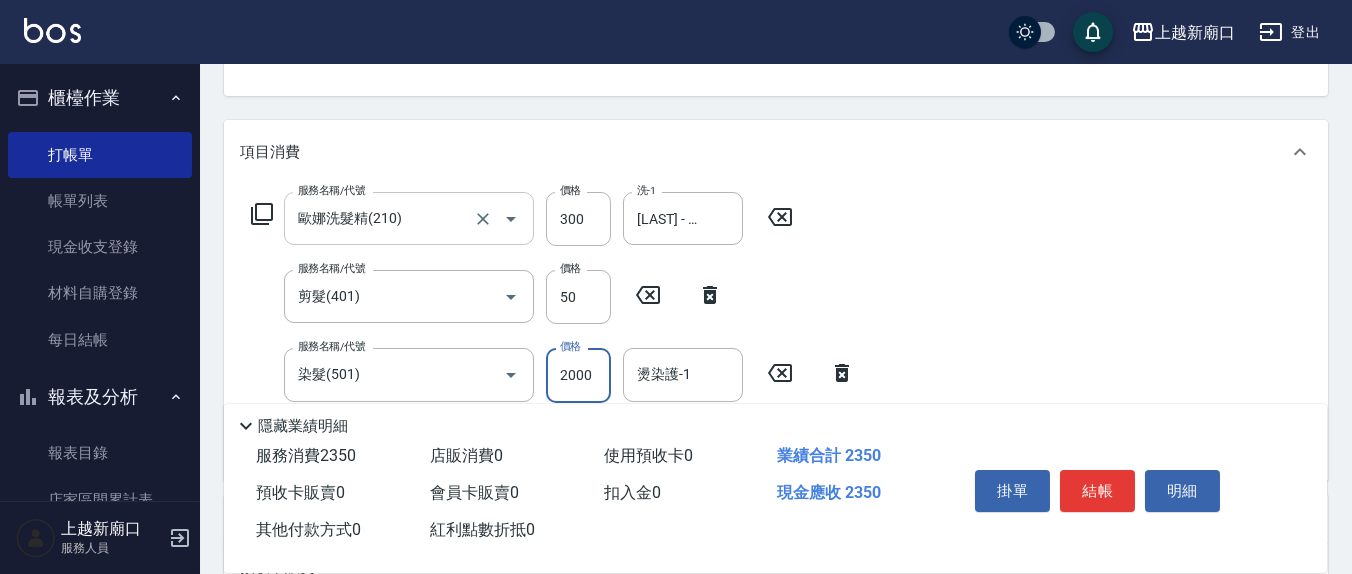 type on "2000" 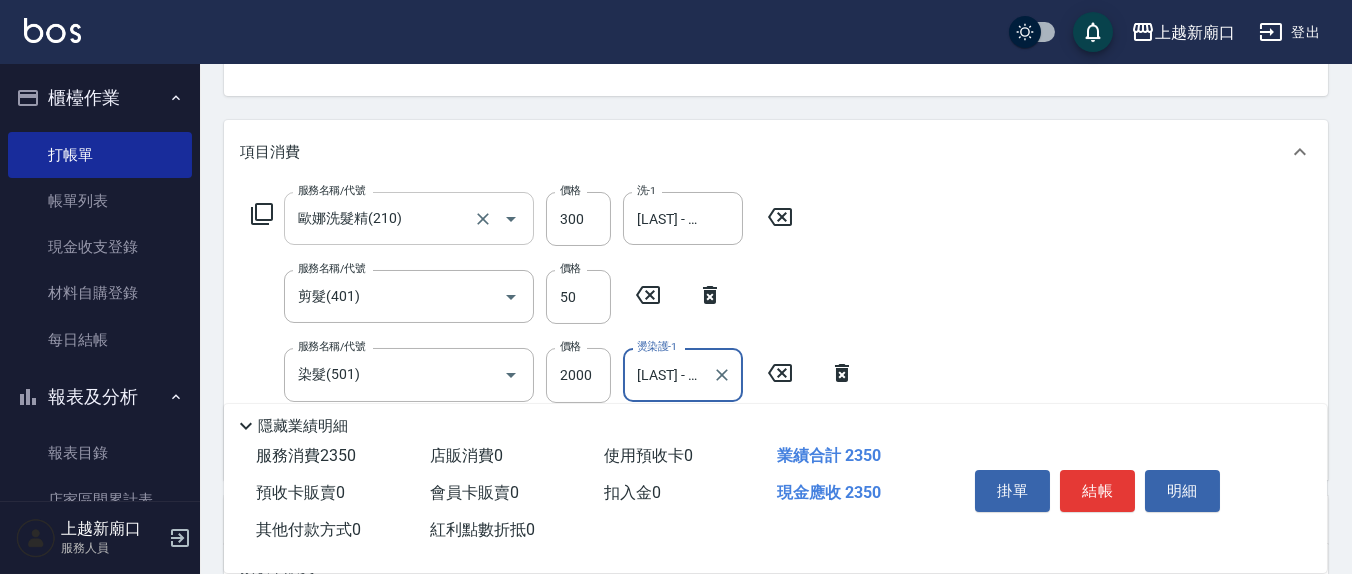 type on "[LAST] - [NUMBER]" 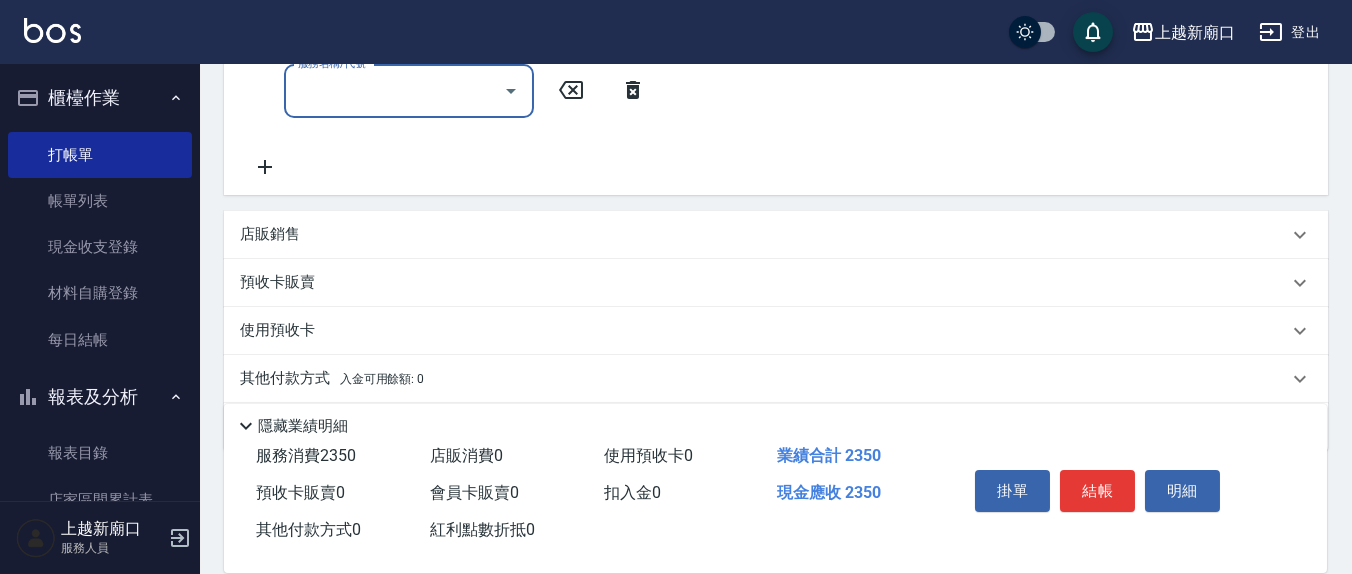 scroll, scrollTop: 625, scrollLeft: 0, axis: vertical 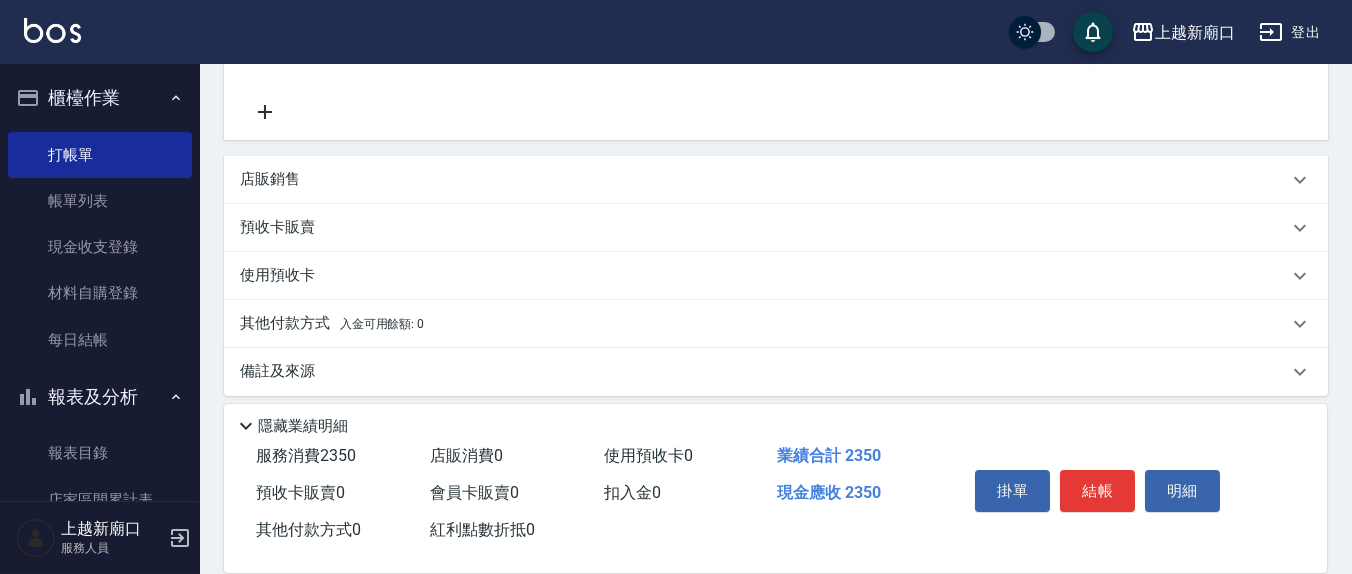 click on "店販銷售" at bounding box center [764, 179] 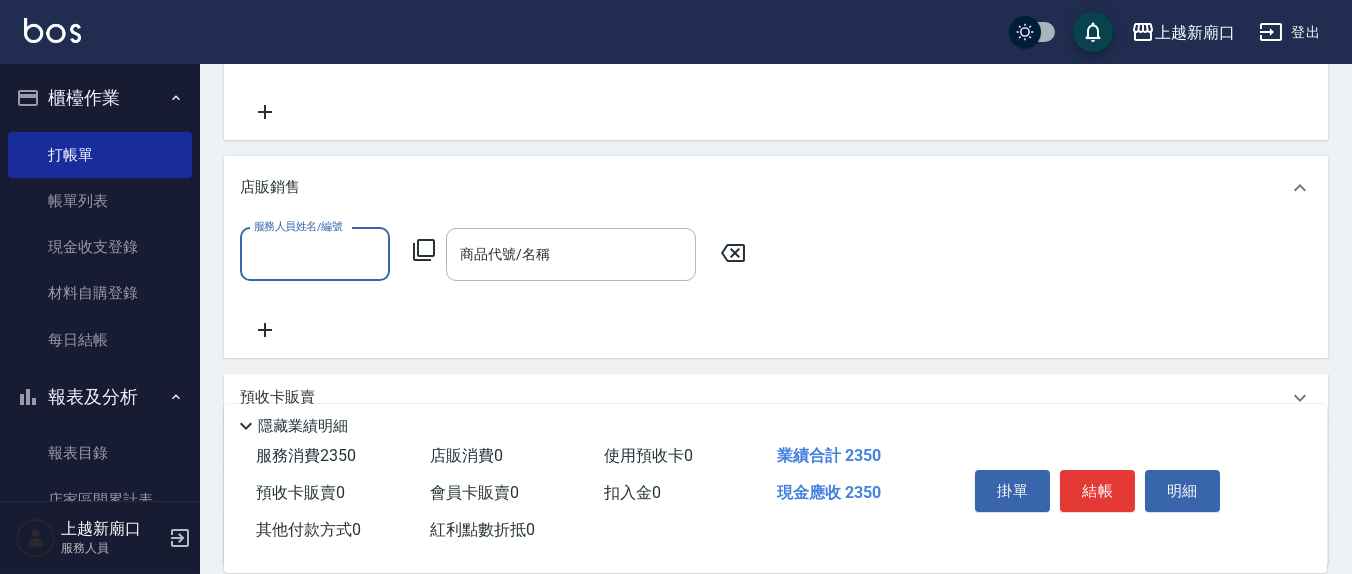 scroll, scrollTop: 0, scrollLeft: 0, axis: both 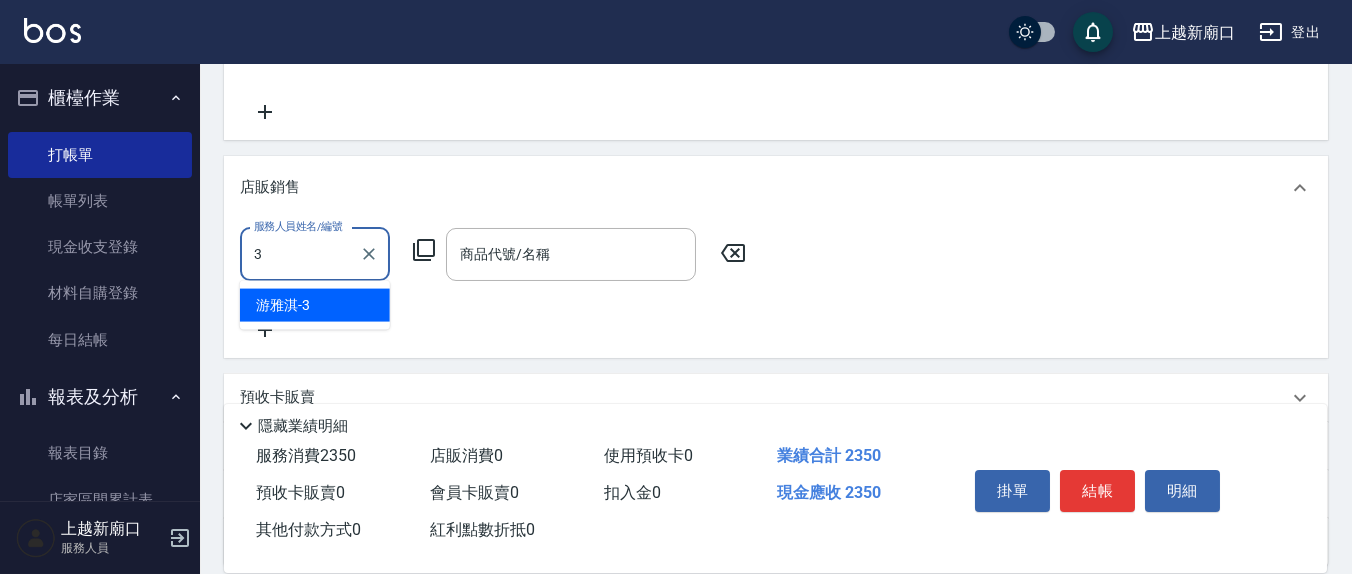 type on "[LAST] - [NUMBER]" 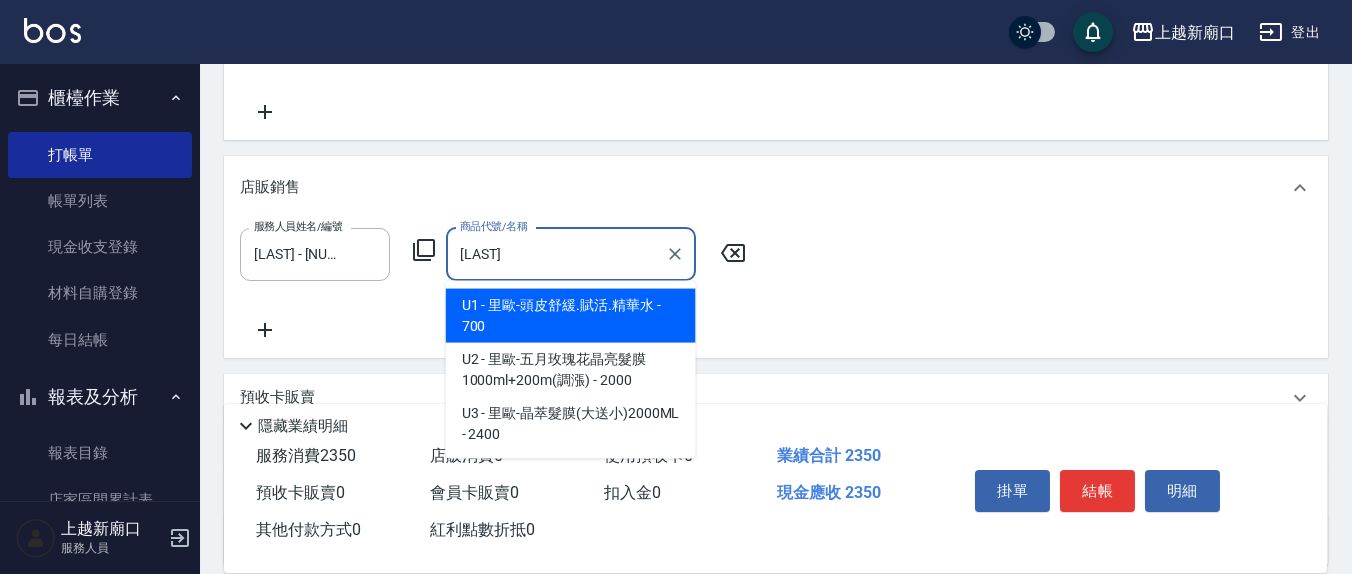 click on "U1 - 里歐-頭皮舒緩.賦活.精華水 - 700" at bounding box center [571, 316] 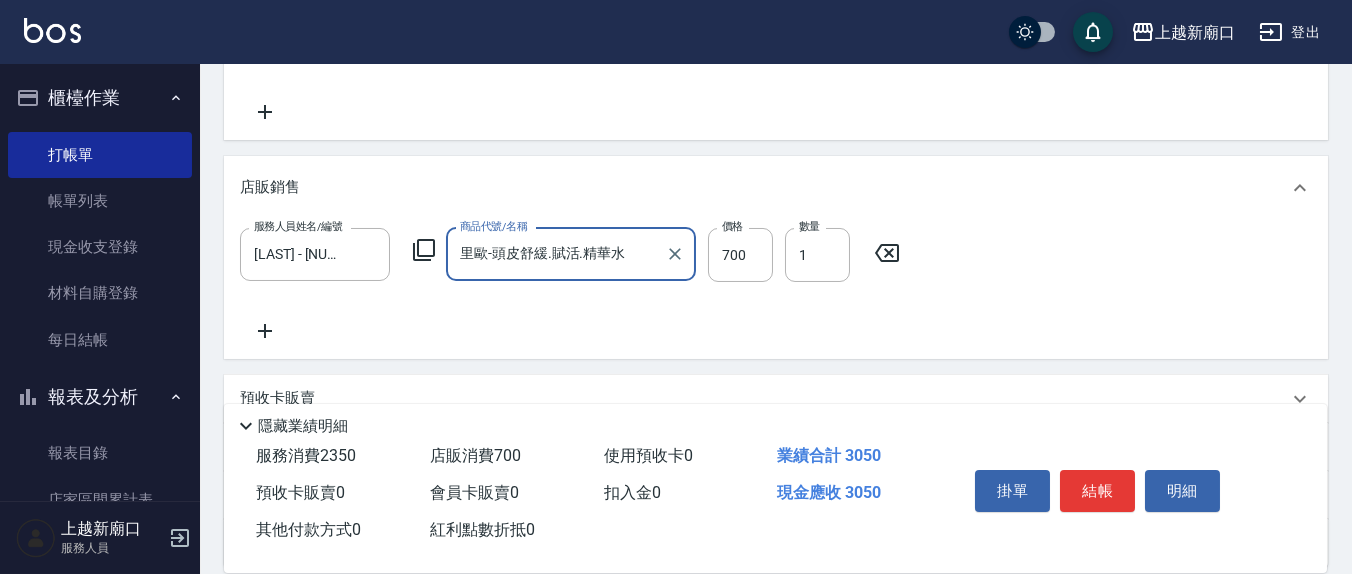 type on "里歐-頭皮舒緩.賦活.精華水" 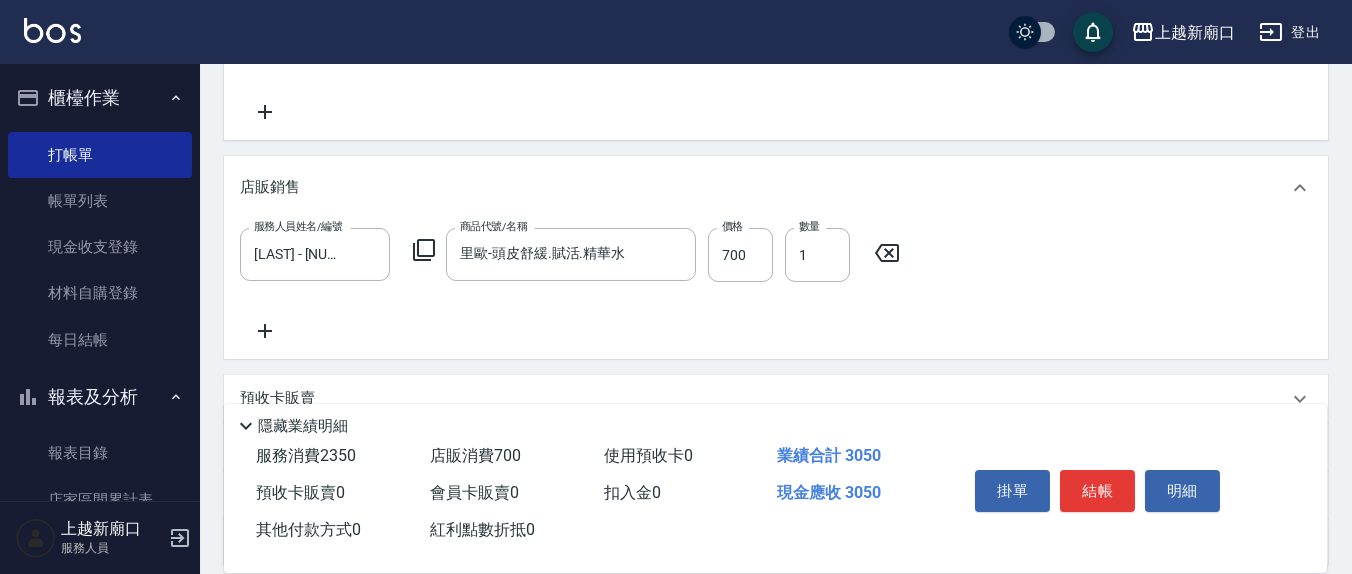 click 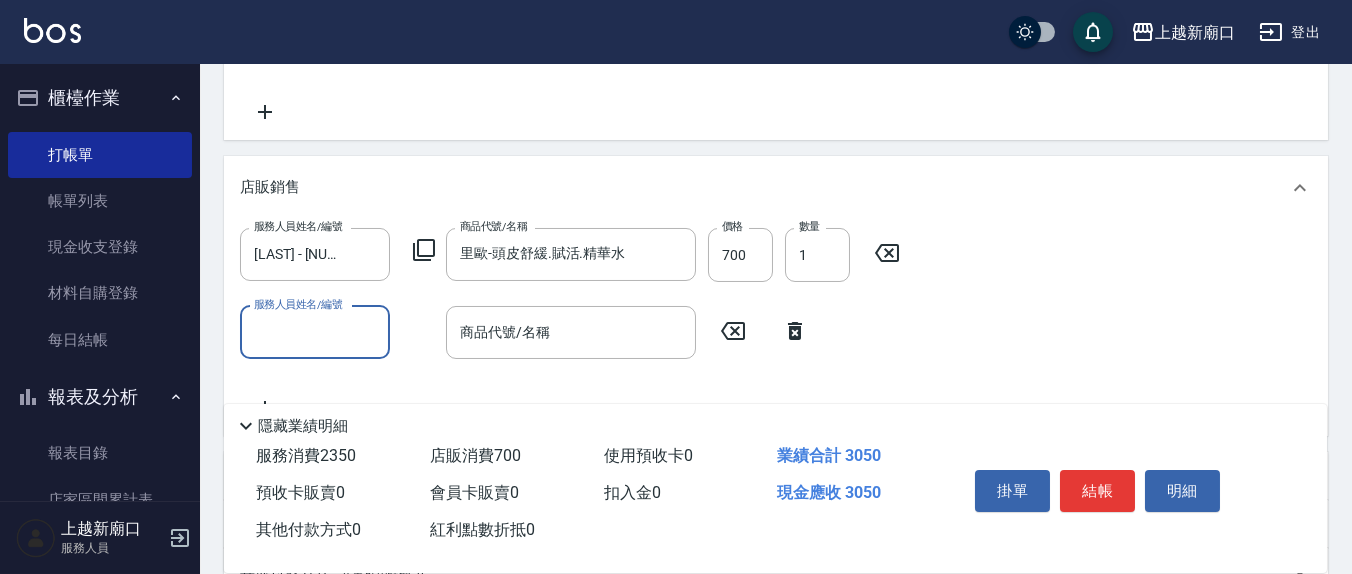 drag, startPoint x: 272, startPoint y: 328, endPoint x: 285, endPoint y: 334, distance: 14.3178215 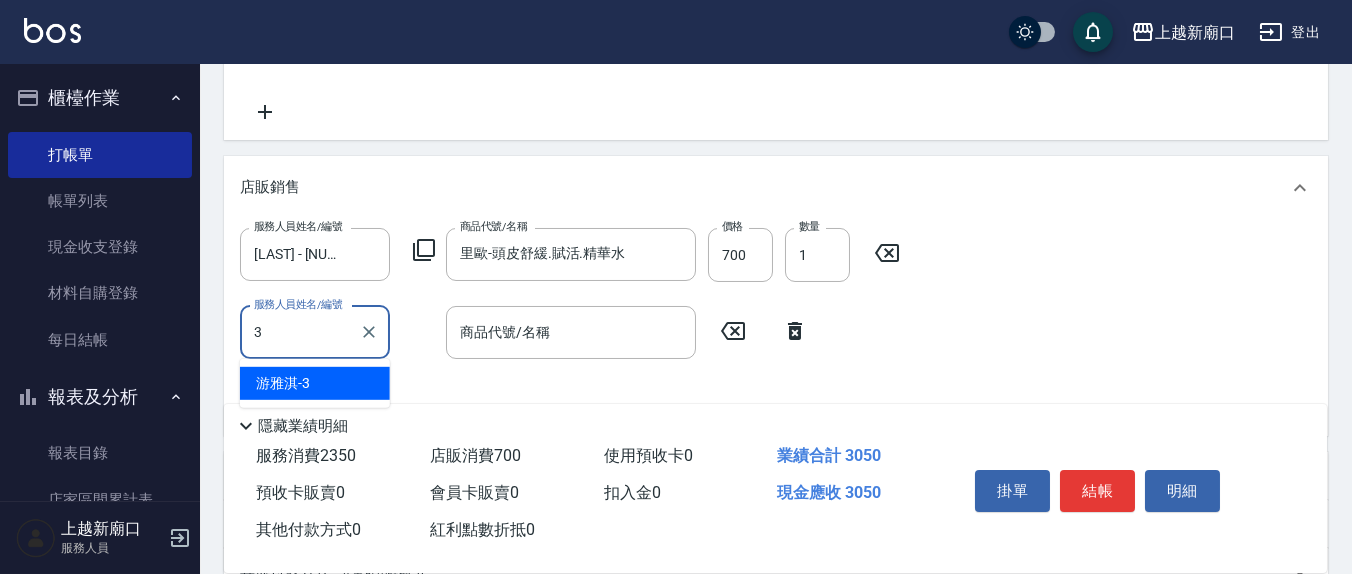 type on "[LAST] - [NUMBER]" 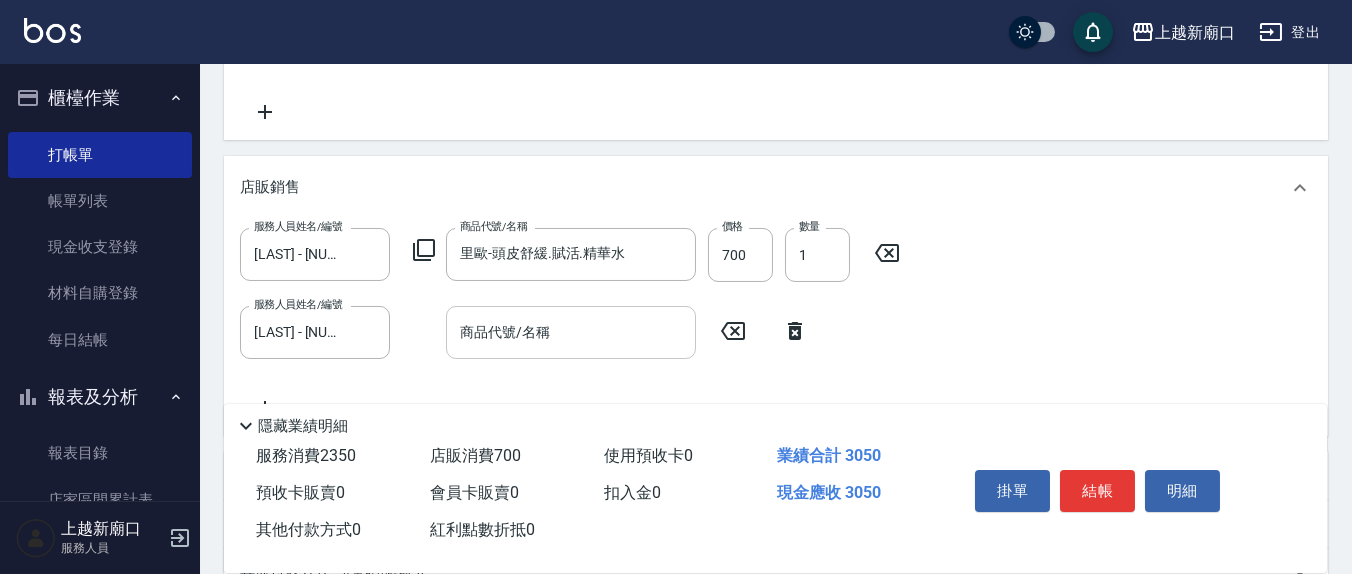click on "商品代號/名稱" at bounding box center [571, 332] 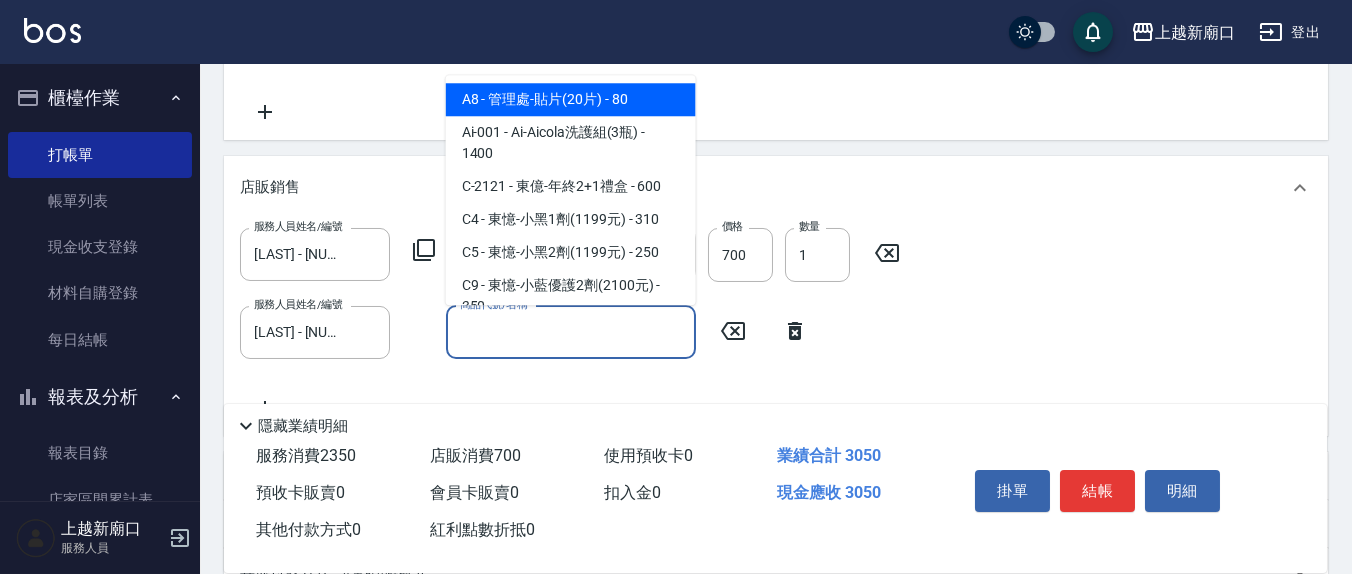 type on "ㄔ" 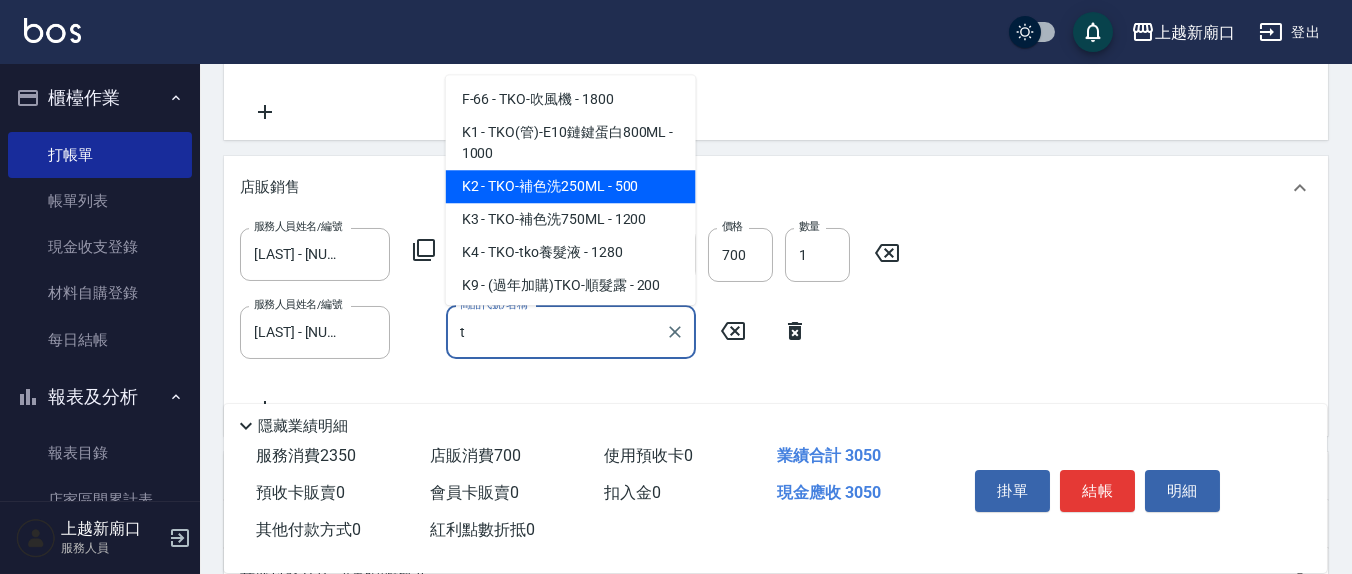 click on "K2 - TKO-補色洗250ML - 500" at bounding box center [571, 187] 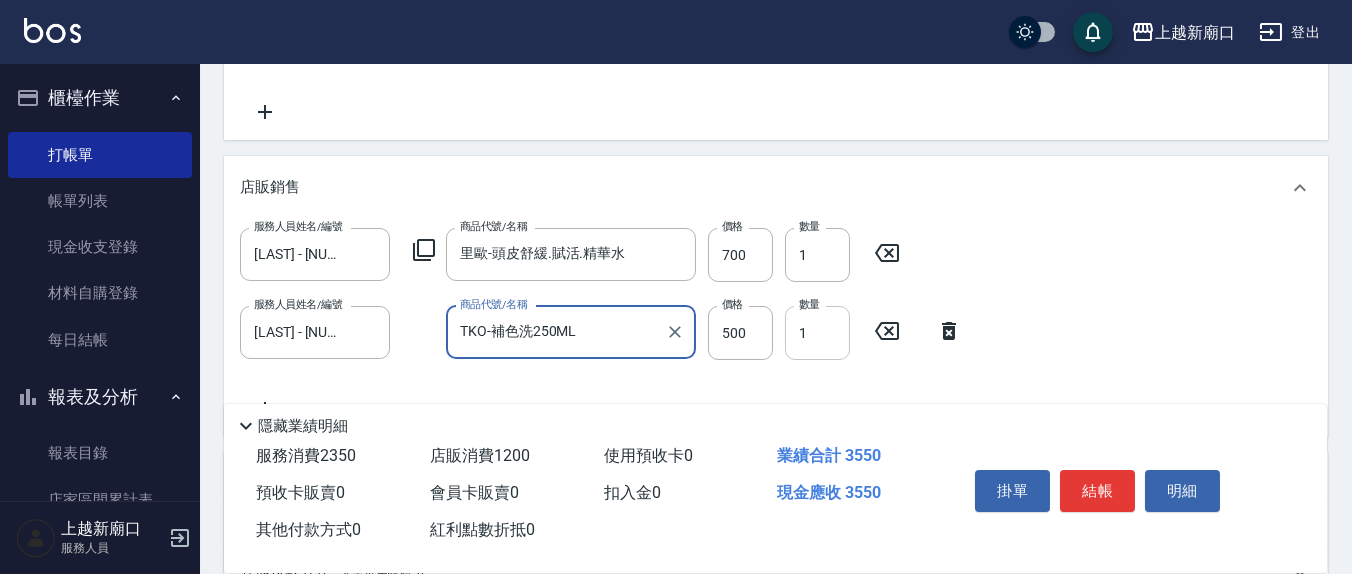 type on "TKO-補色洗250ML" 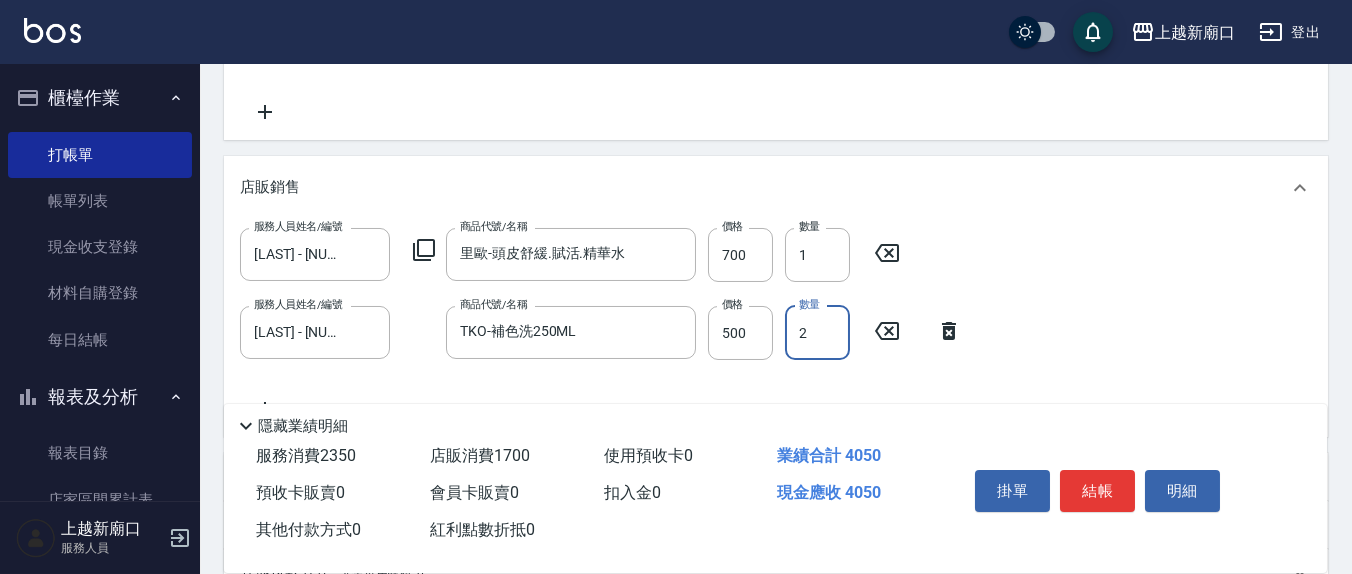 type on "2" 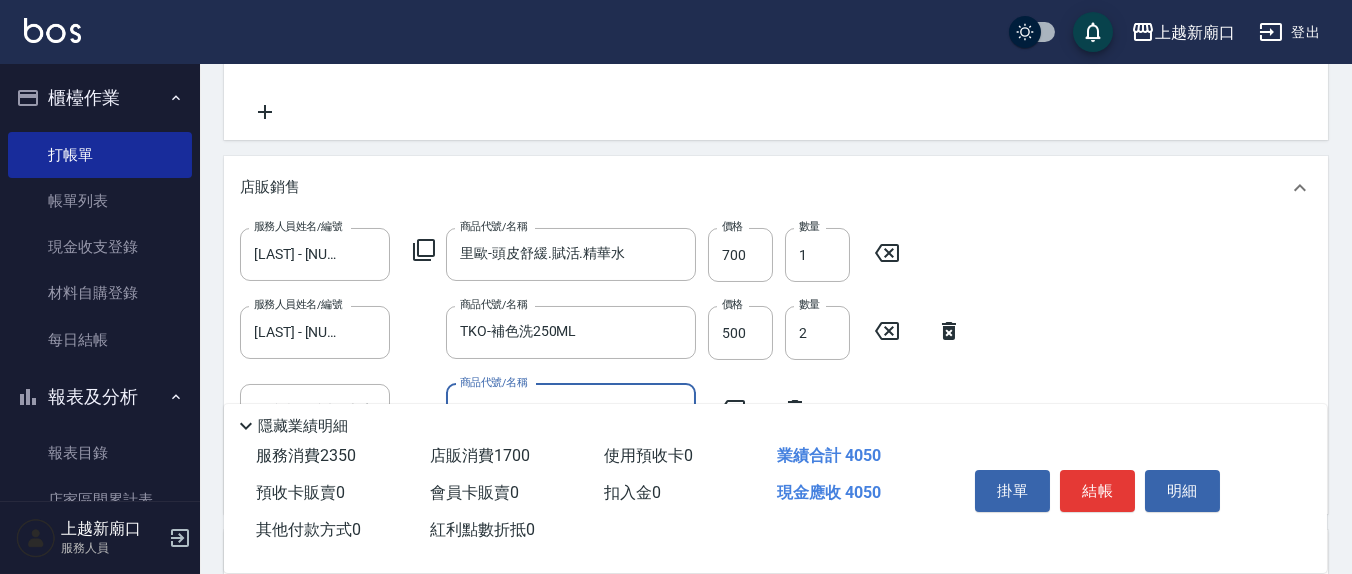 scroll, scrollTop: 208, scrollLeft: 0, axis: vertical 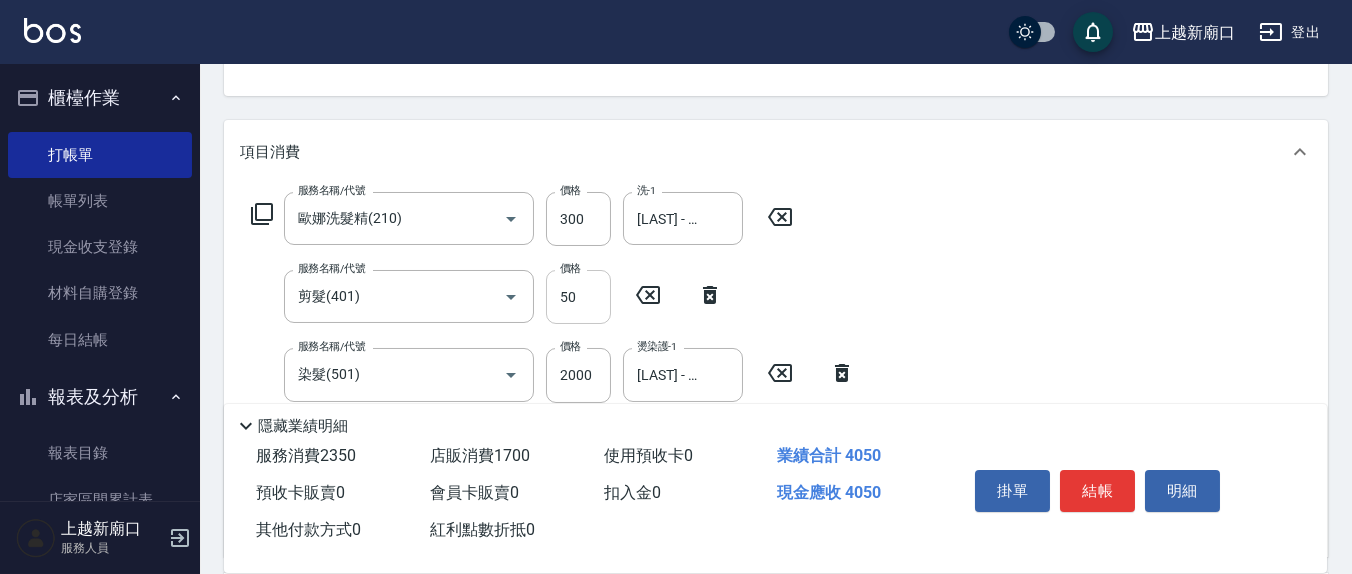 click on "50" at bounding box center [578, 297] 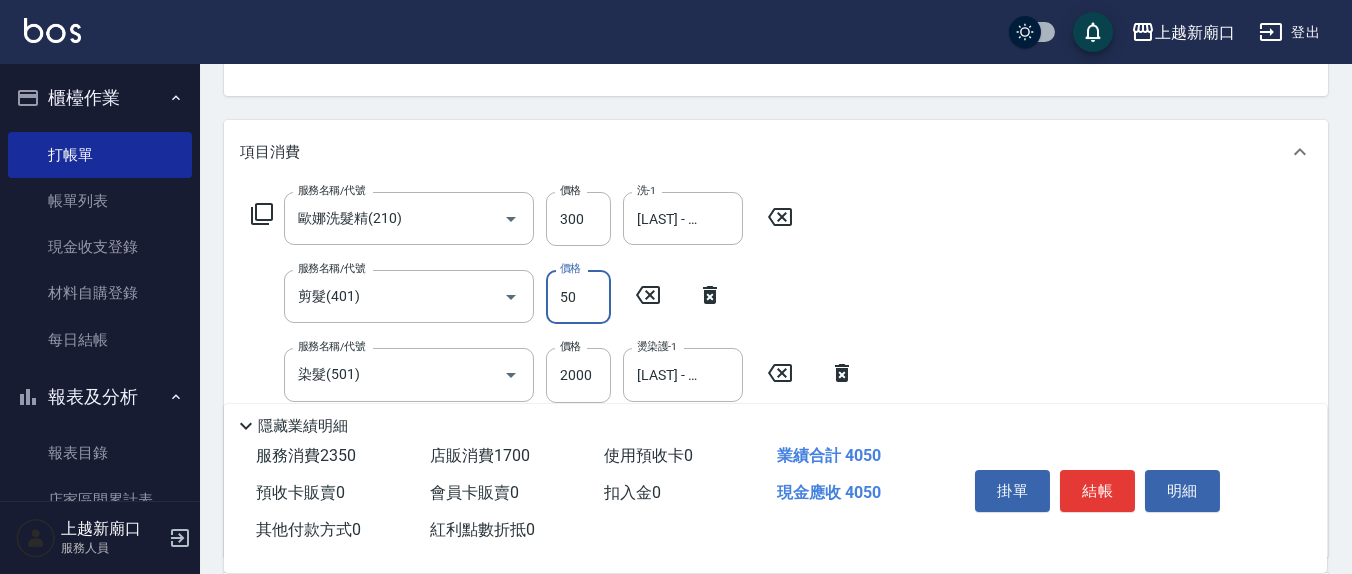 click on "50" at bounding box center [578, 297] 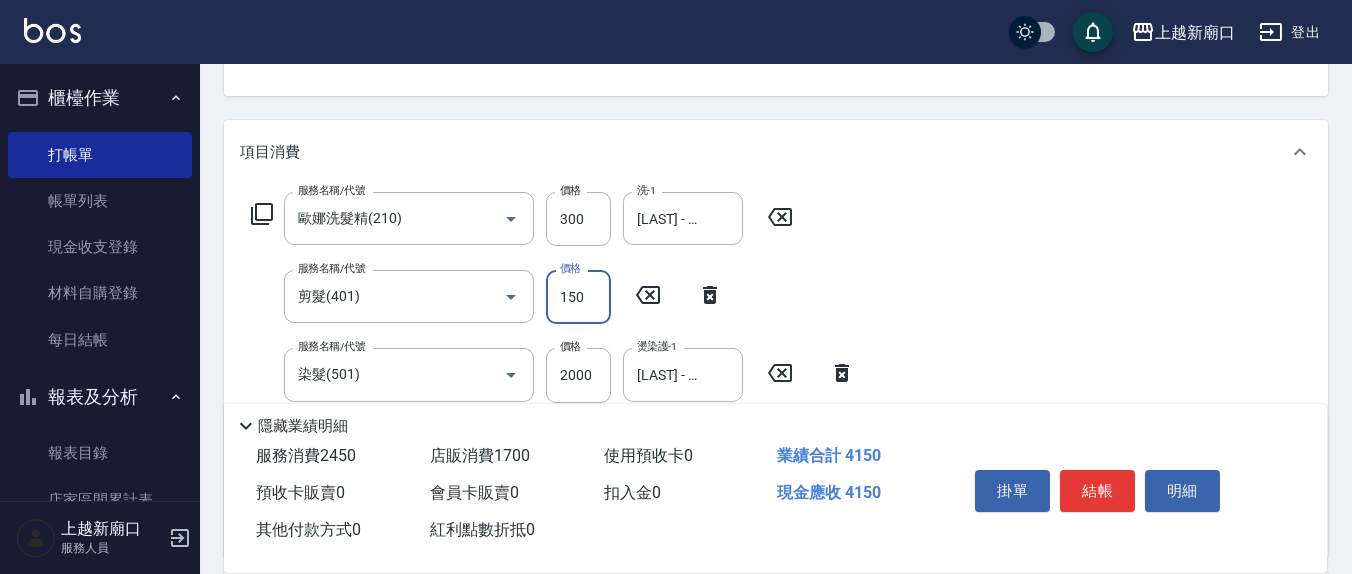 type on "150" 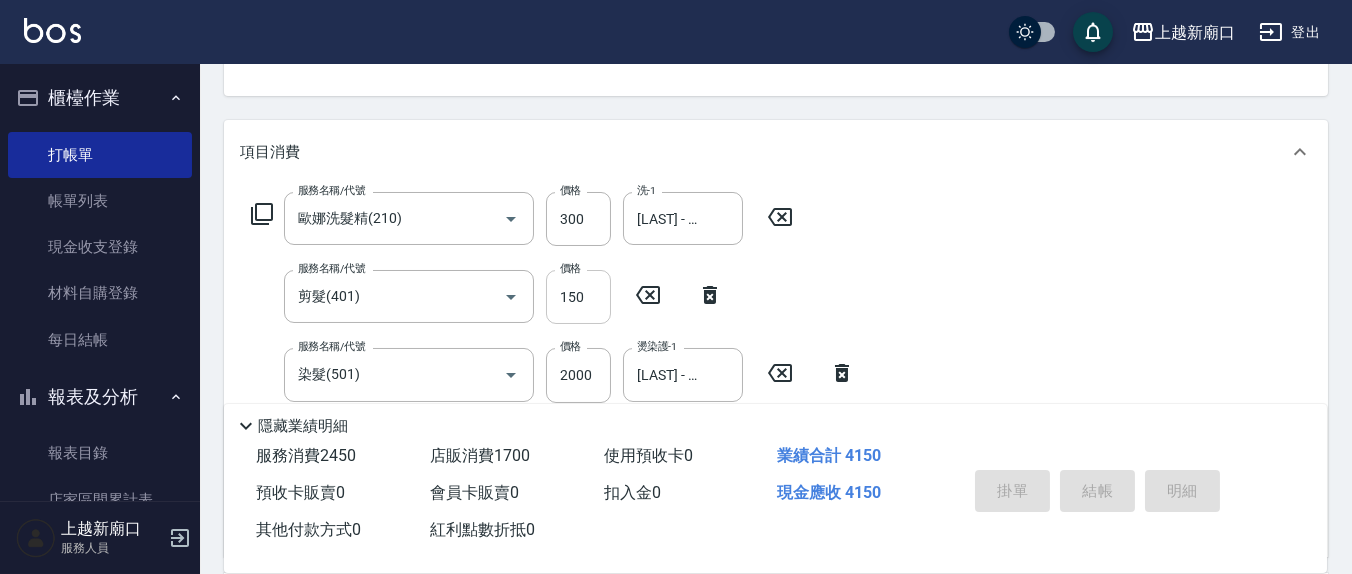 type on "2025/08/06 15:25" 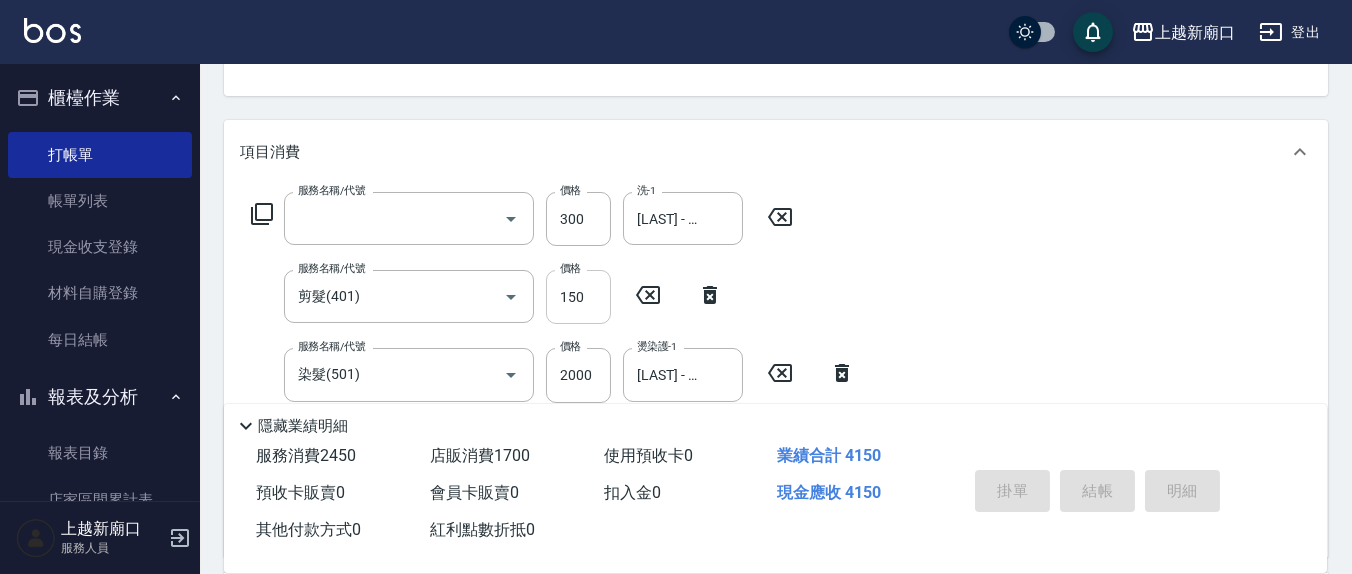 type 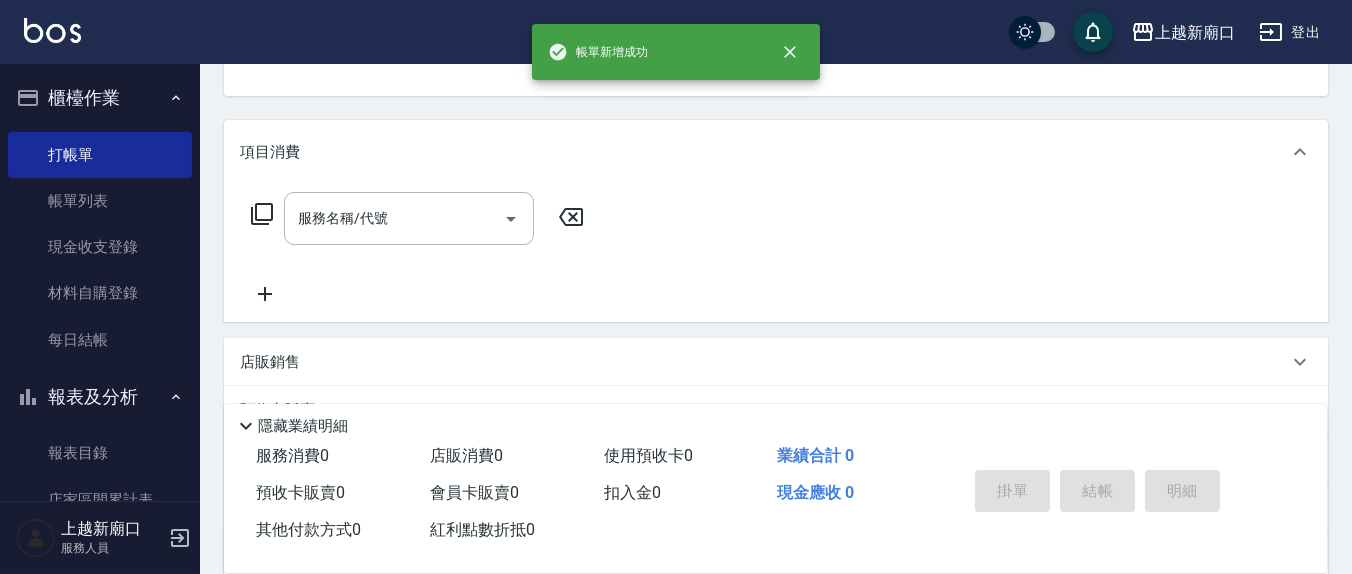 scroll, scrollTop: 193, scrollLeft: 0, axis: vertical 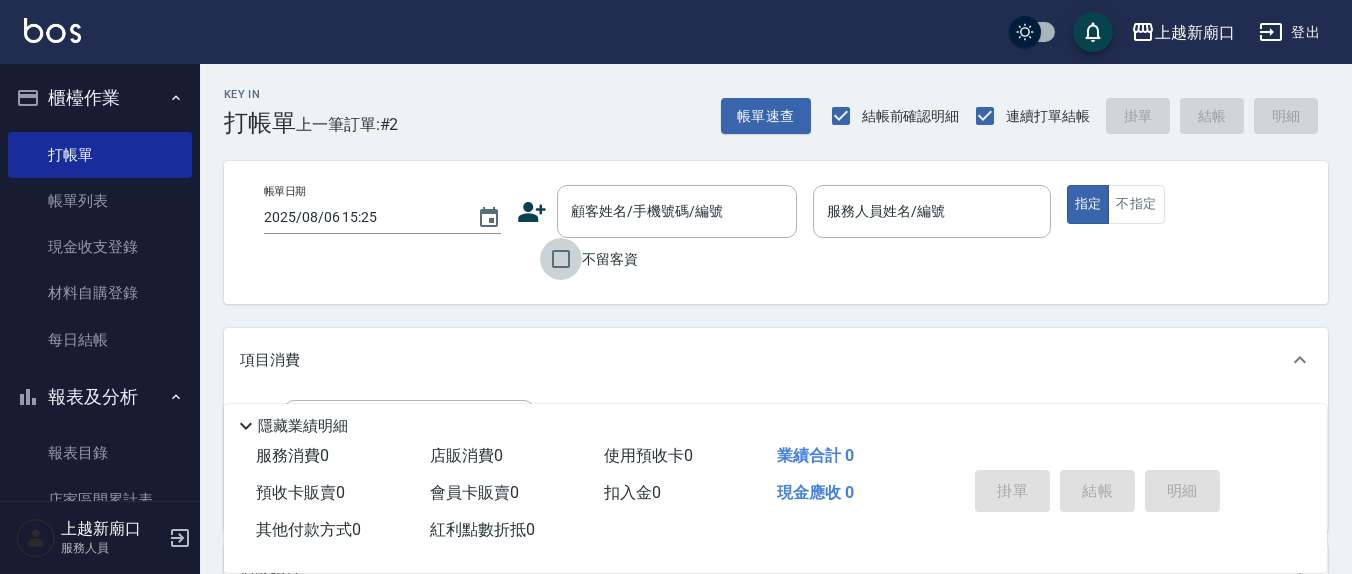 drag, startPoint x: 558, startPoint y: 250, endPoint x: 812, endPoint y: 251, distance: 254.00197 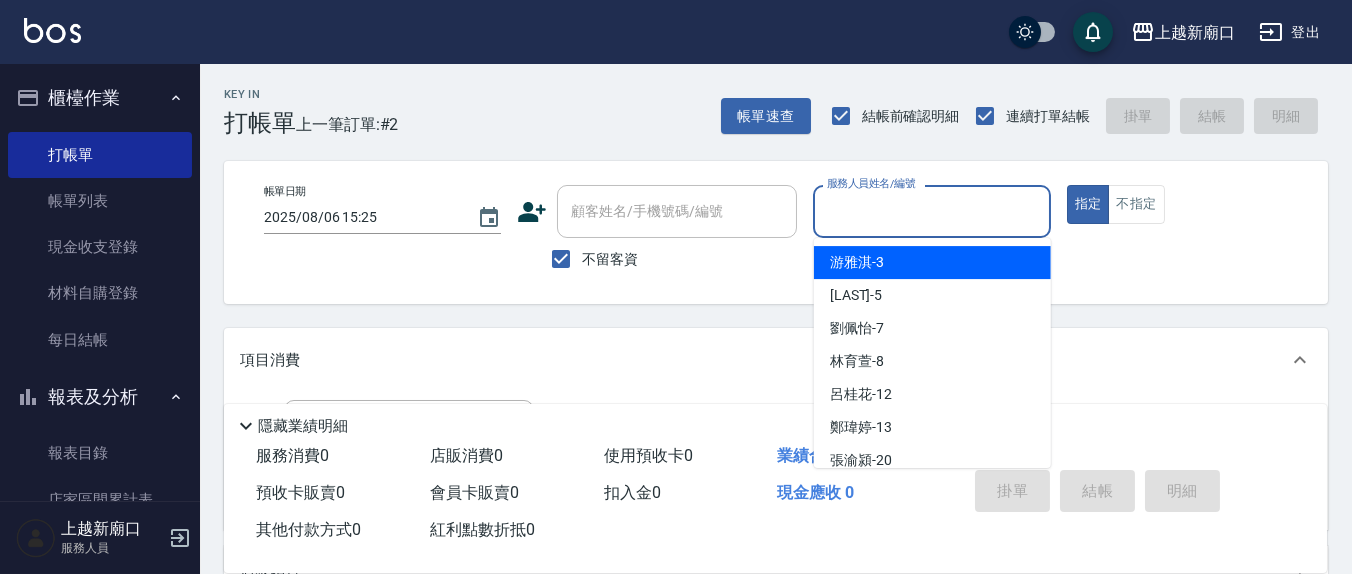 click on "服務人員姓名/編號" at bounding box center (931, 211) 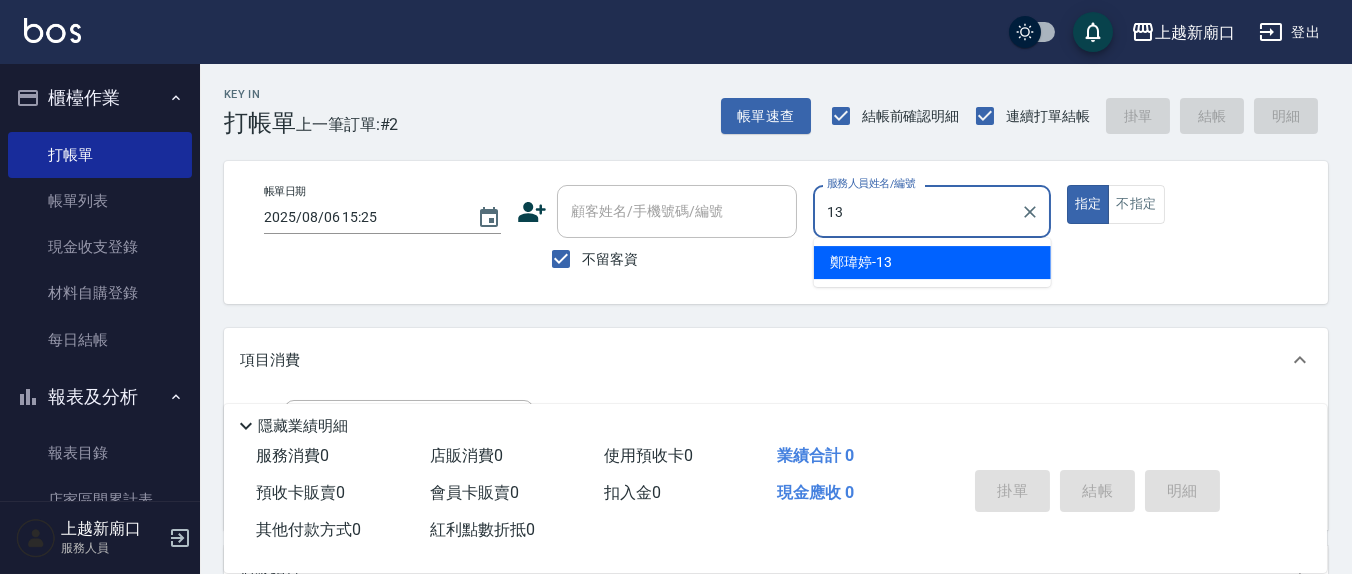 type on "鄭瑋婷-13" 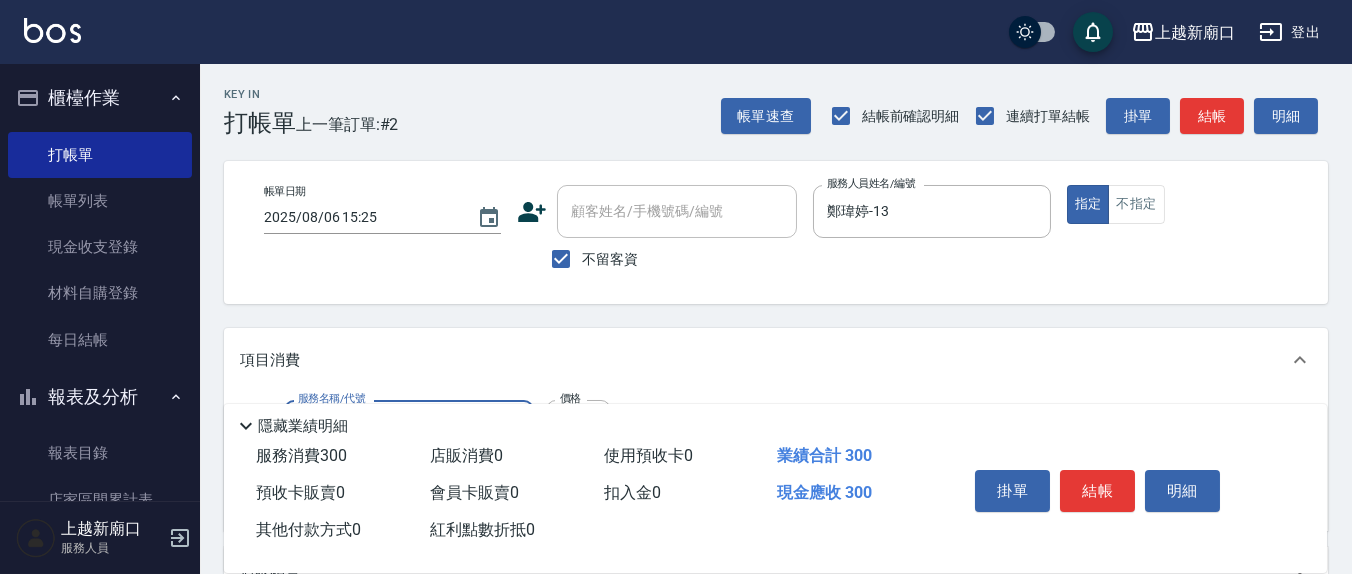 type on "歐娜洗髮精(210)" 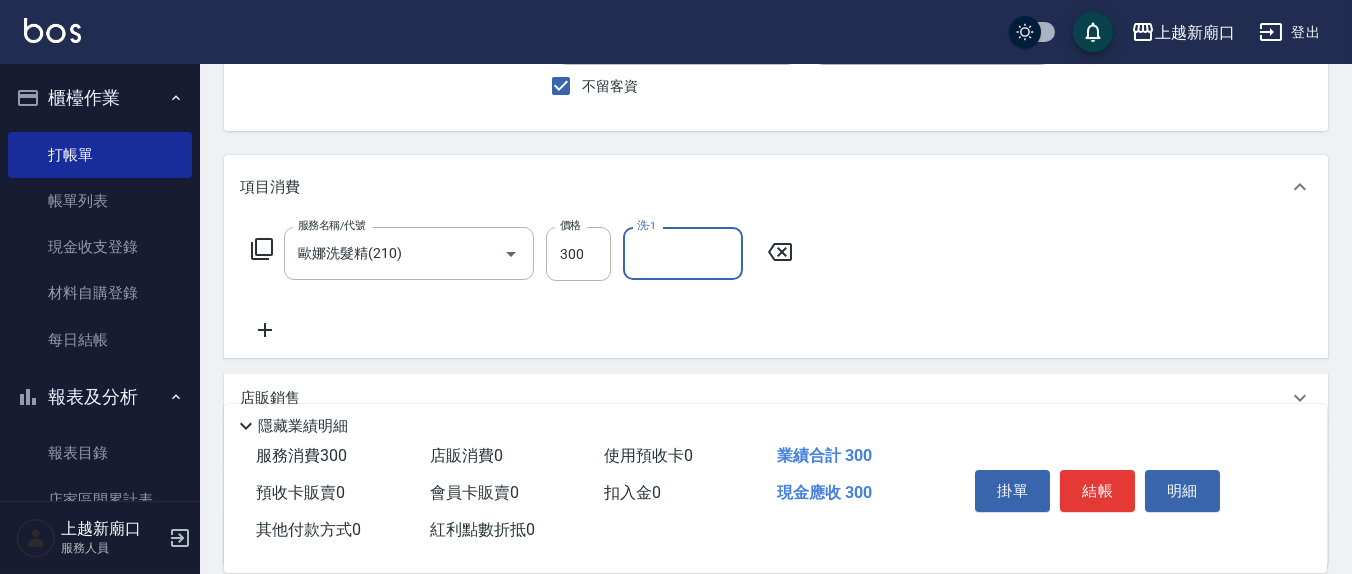 scroll, scrollTop: 208, scrollLeft: 0, axis: vertical 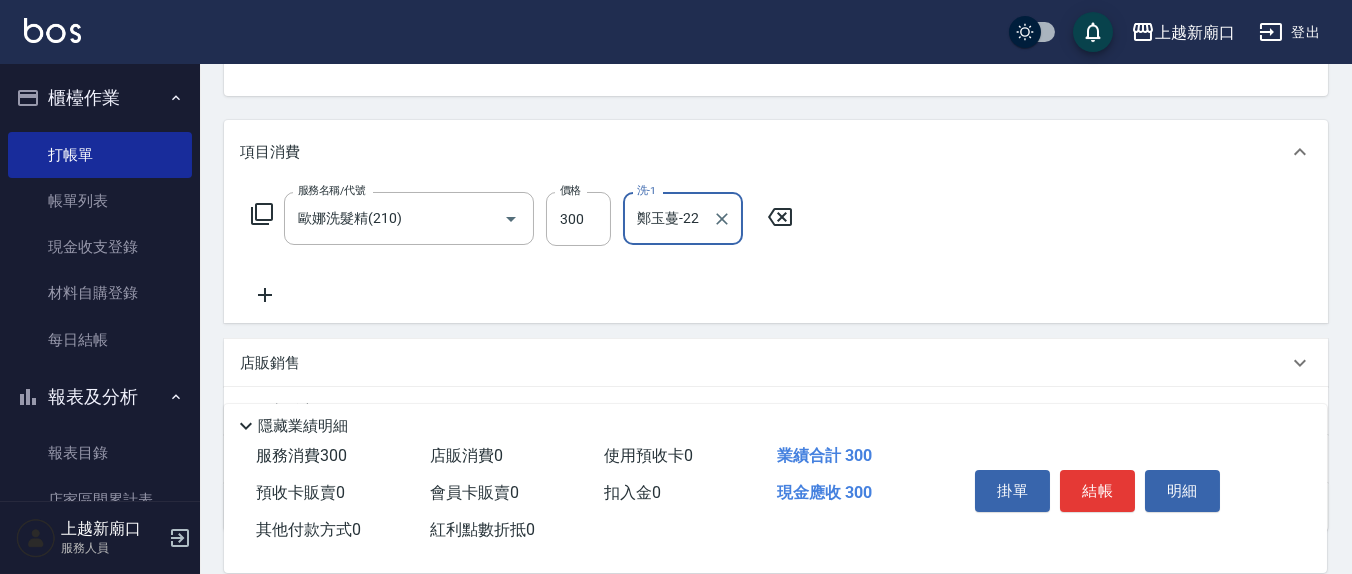 type on "鄭玉蔓-22" 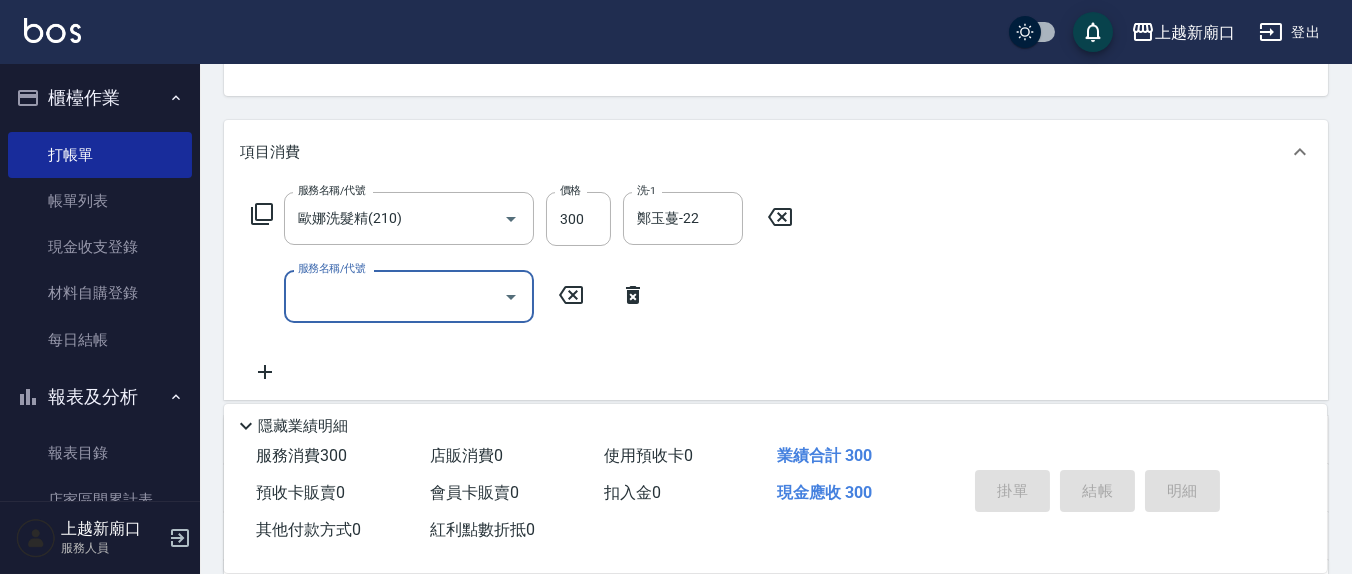 type 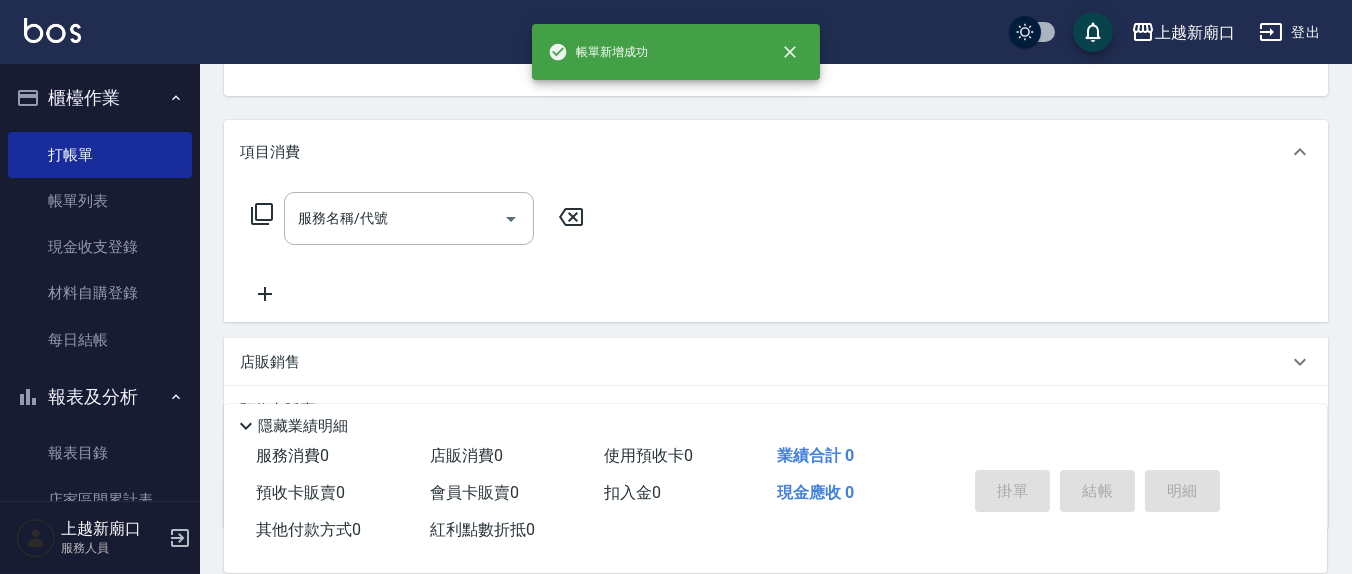 scroll, scrollTop: 185, scrollLeft: 0, axis: vertical 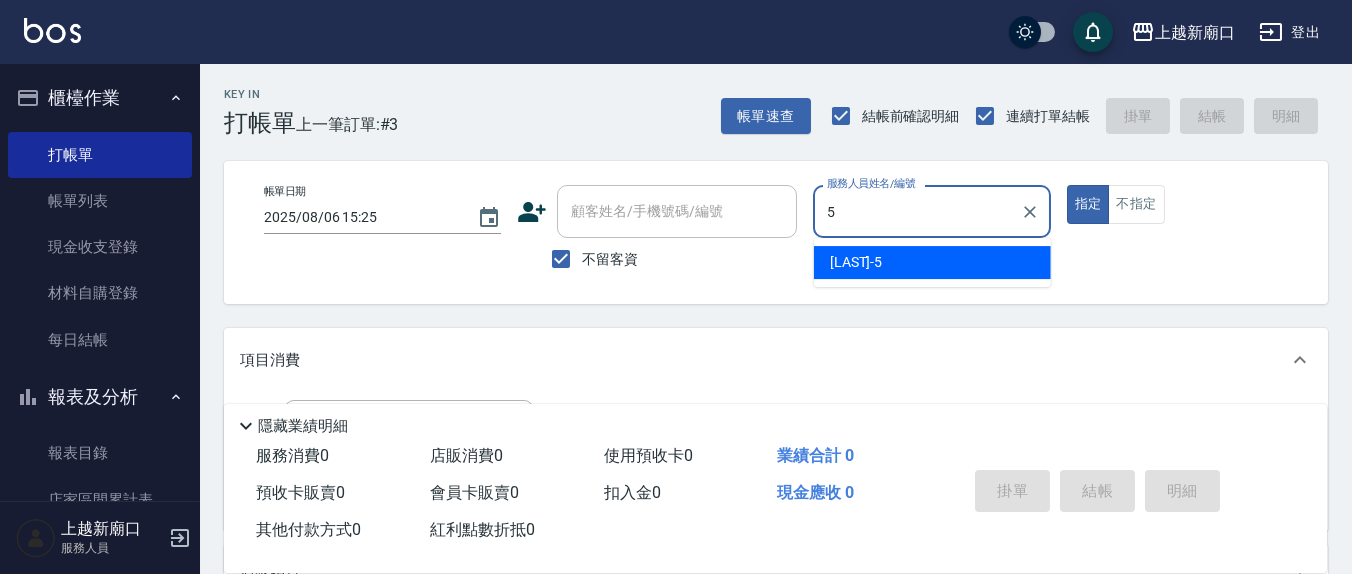 type on "[NAME]-5" 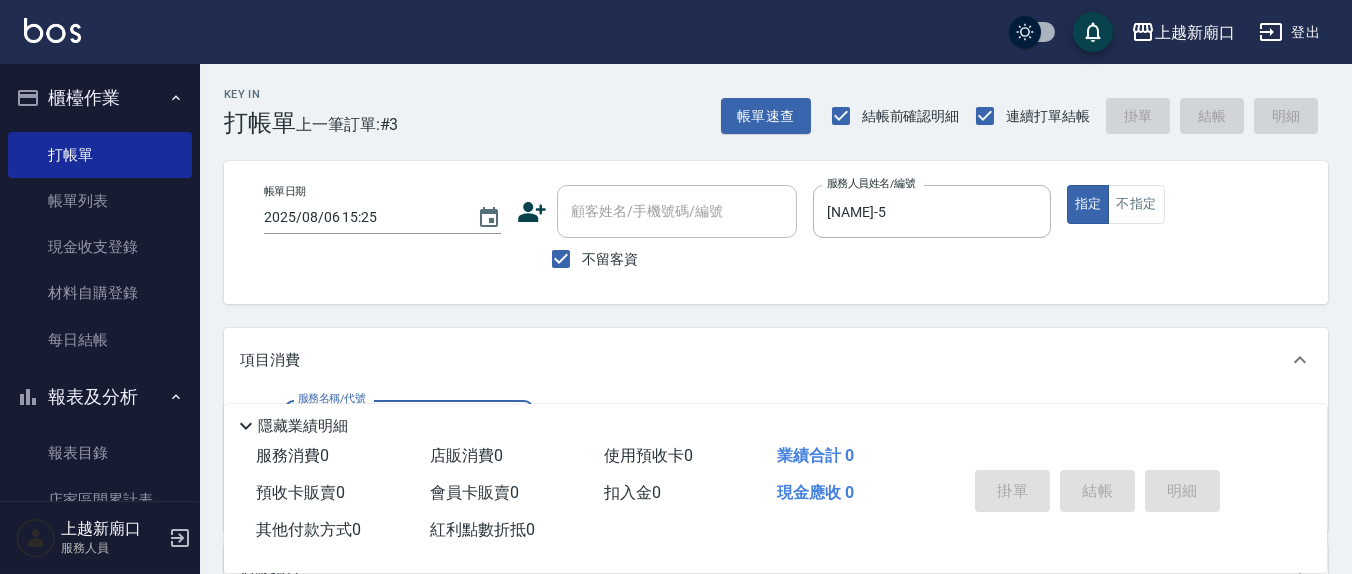 type on "5" 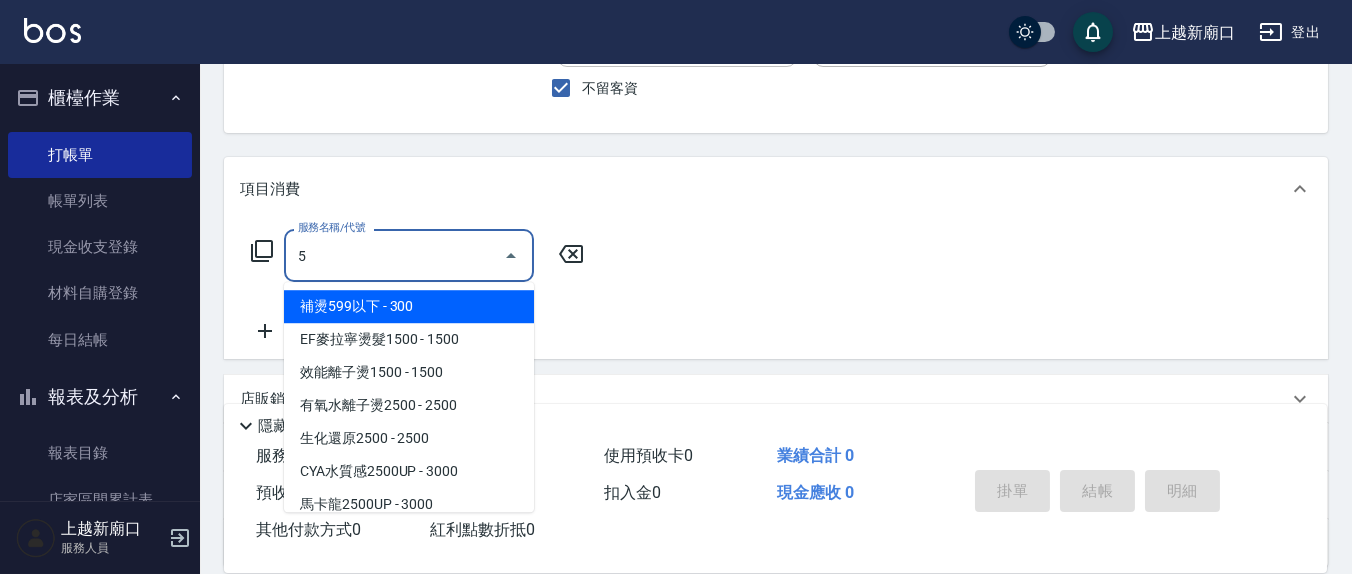 scroll, scrollTop: 208, scrollLeft: 0, axis: vertical 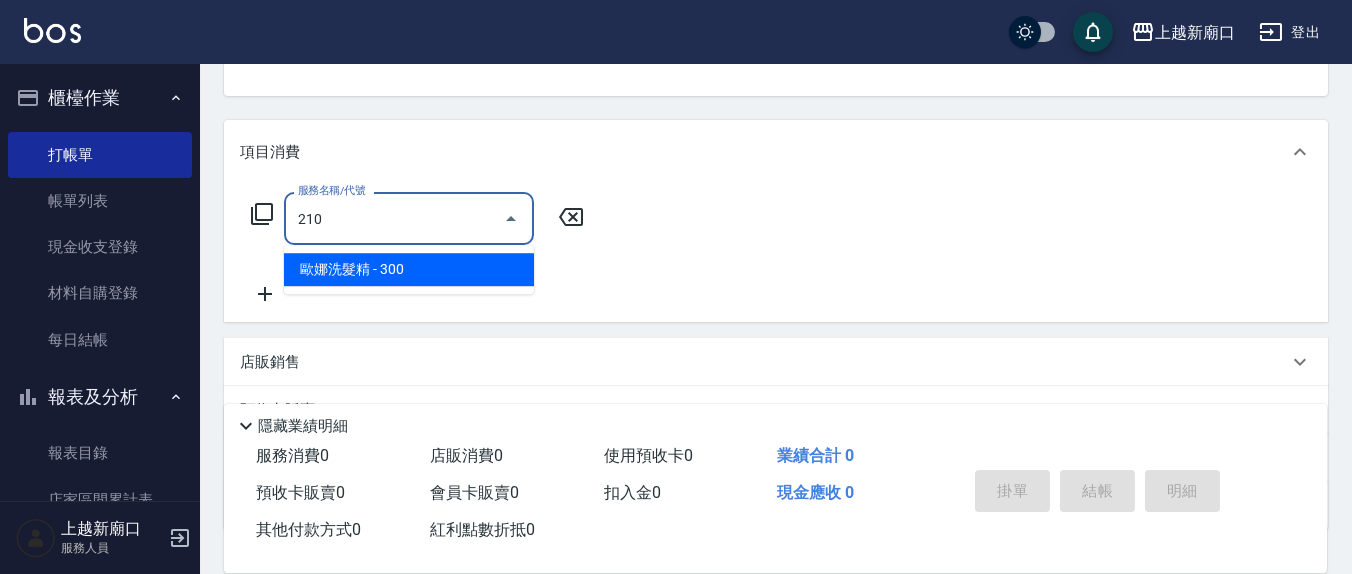 type on "歐娜洗髮精(210)" 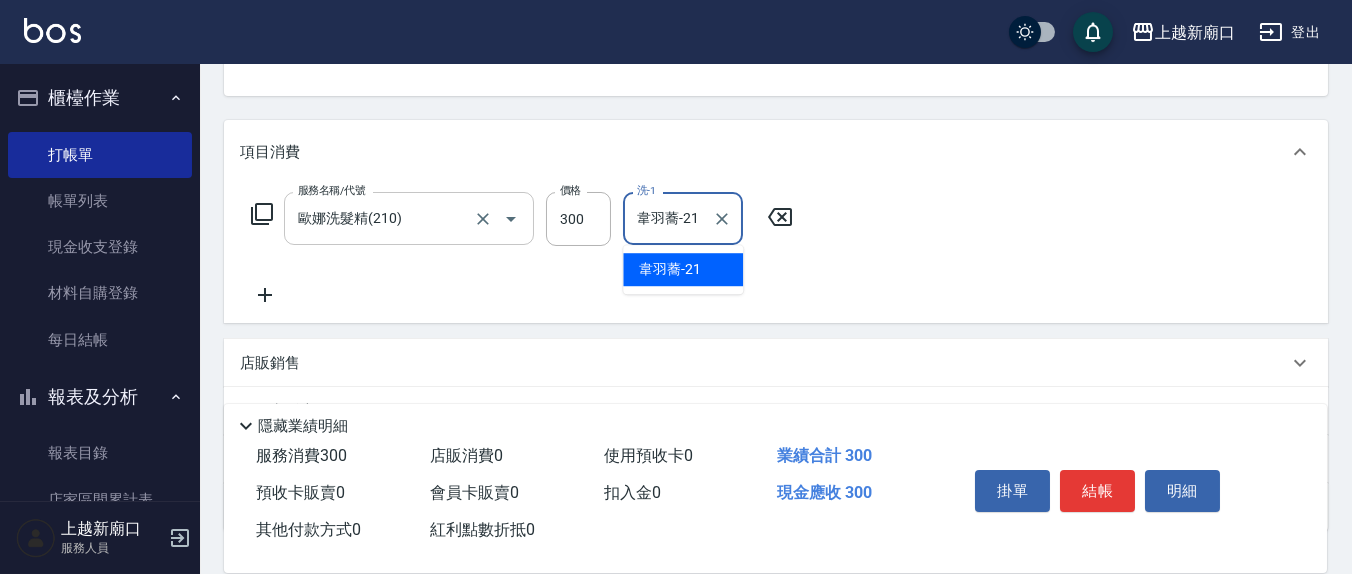 type on "韋羽蕎-21" 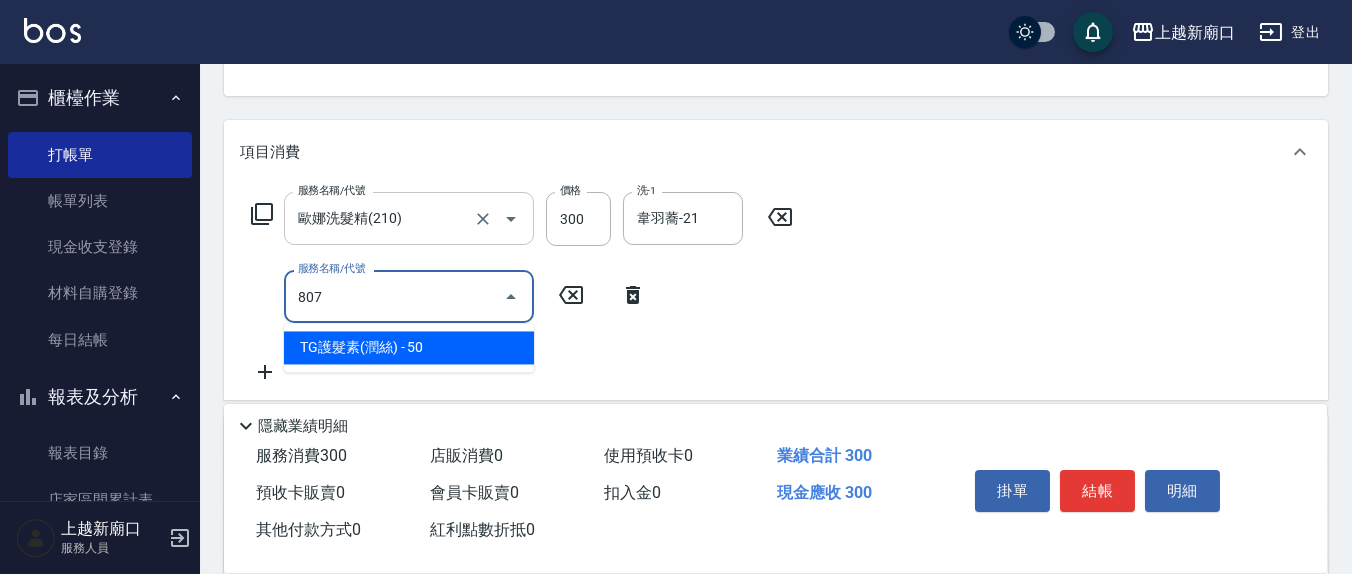 type on "TG護髮素(潤絲)(807)" 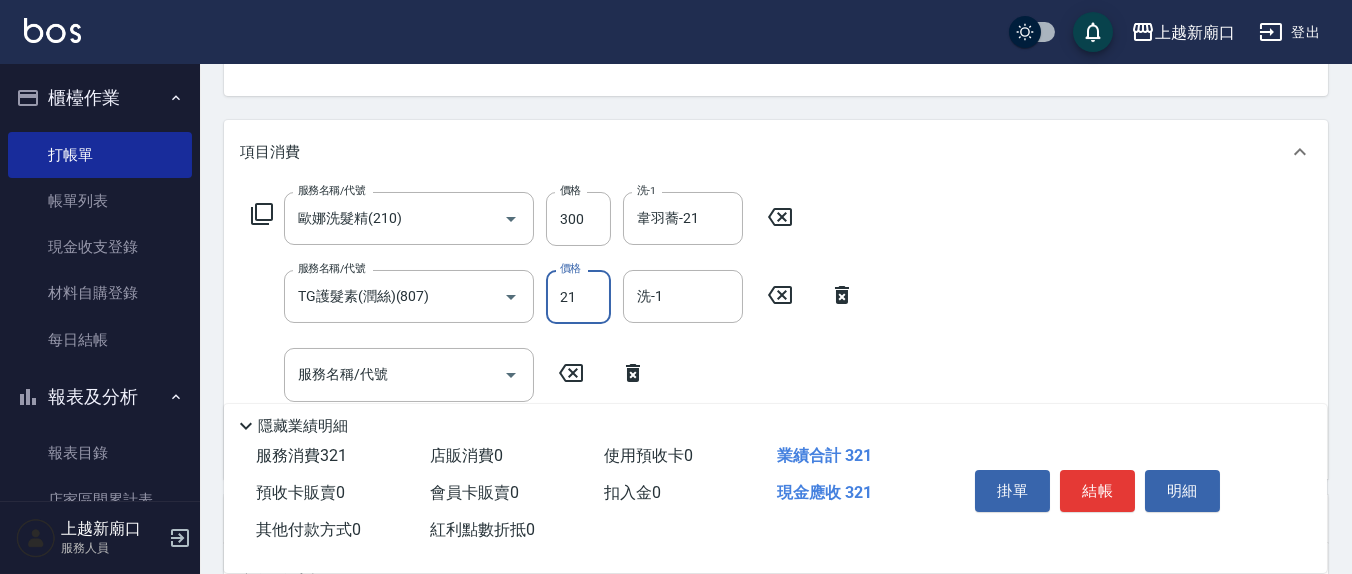 click on "21" at bounding box center [578, 297] 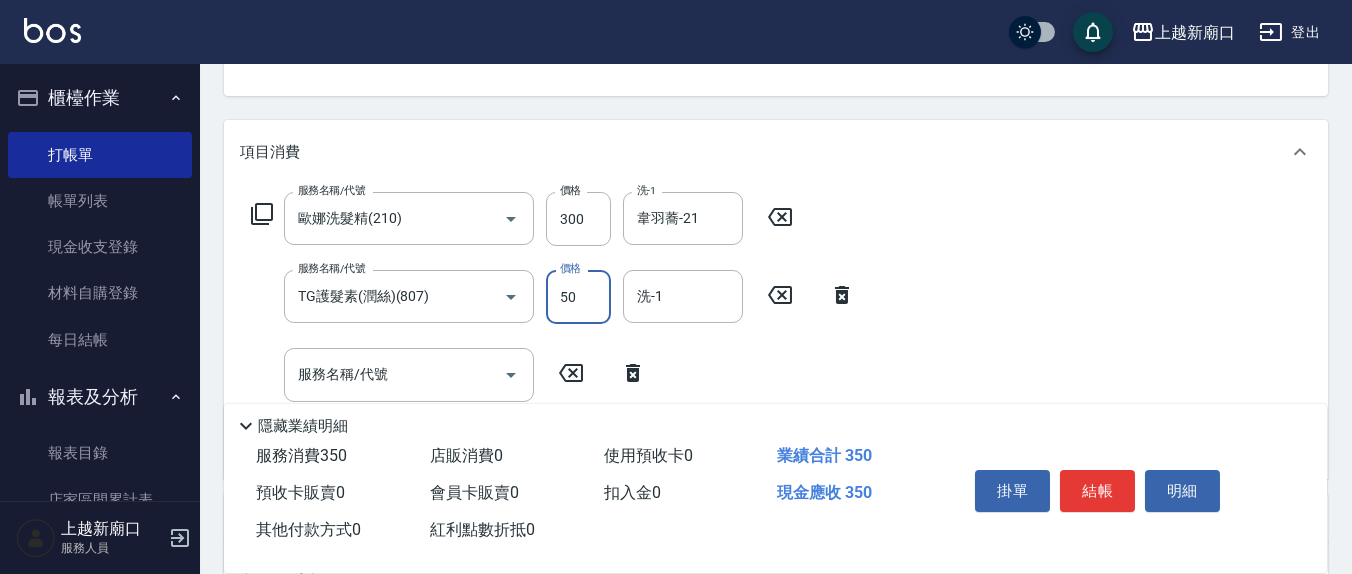 type on "50" 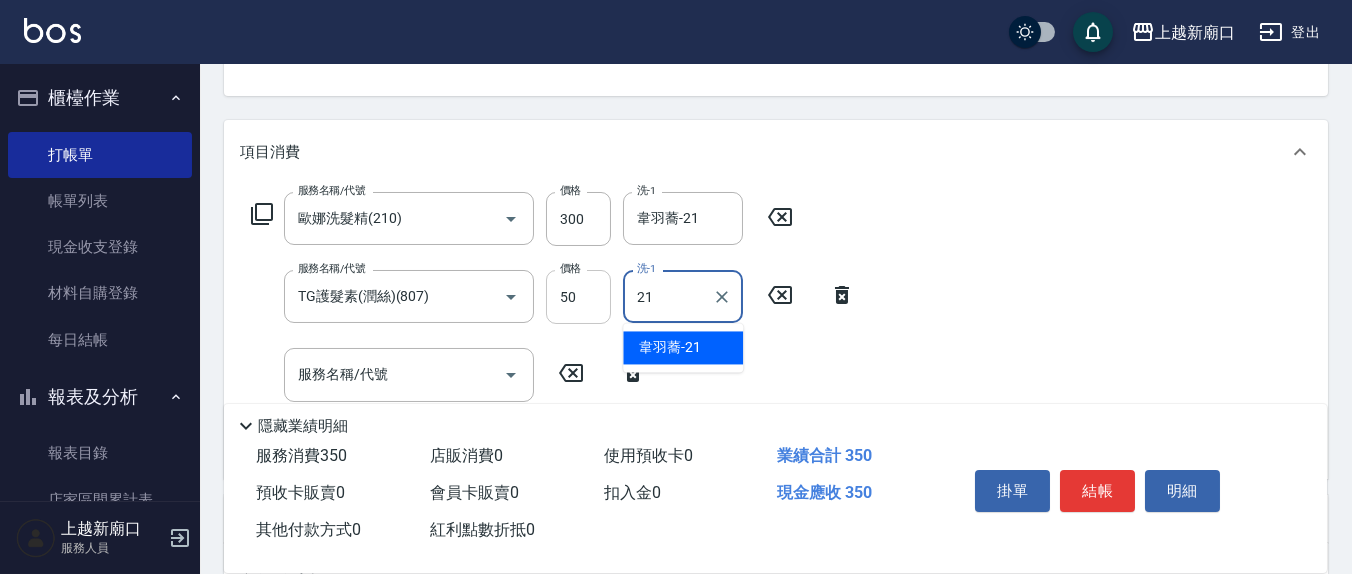 type on "韋羽蕎-21" 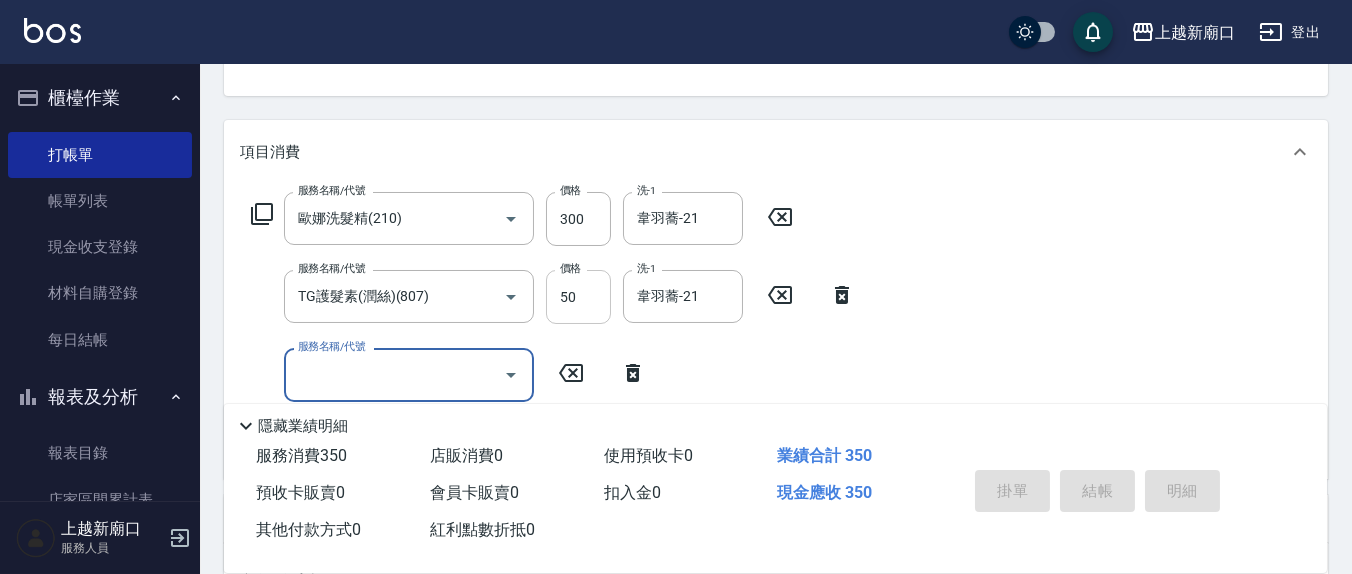 type 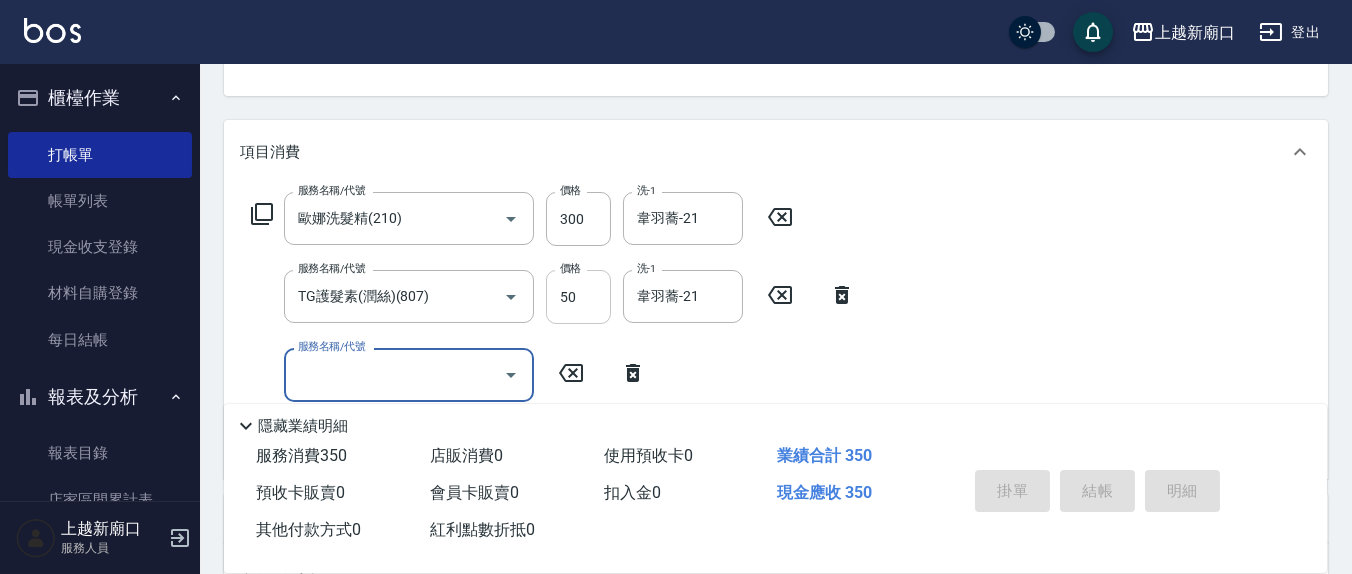 type on "[DATE] [TIME]" 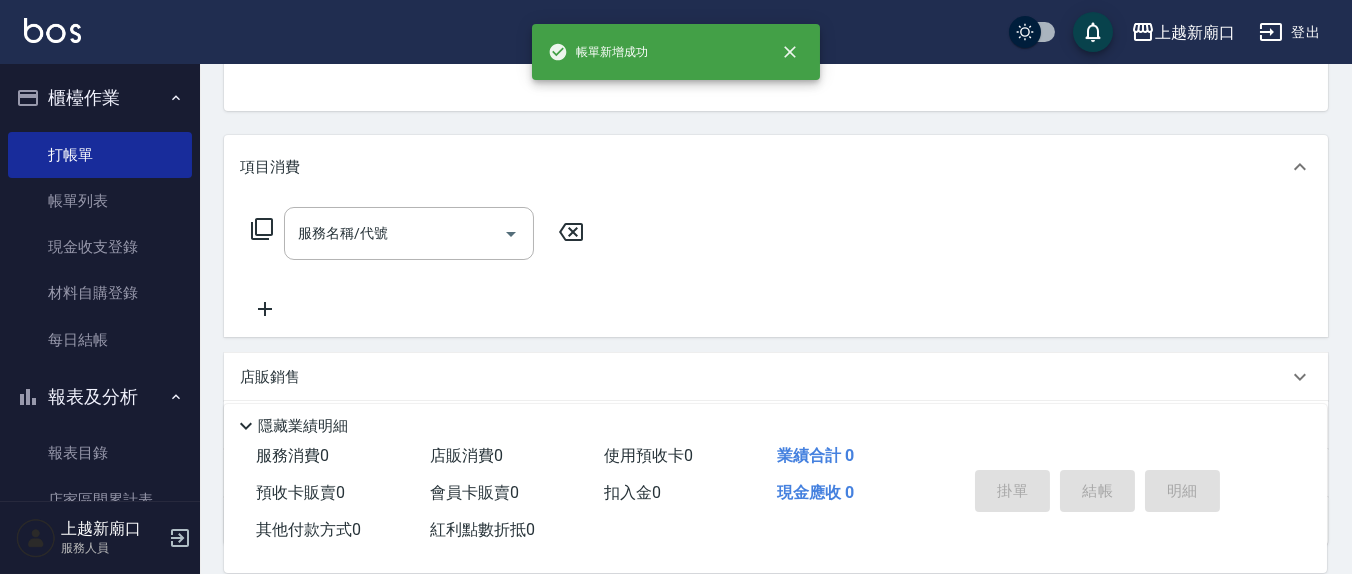 scroll, scrollTop: 0, scrollLeft: 0, axis: both 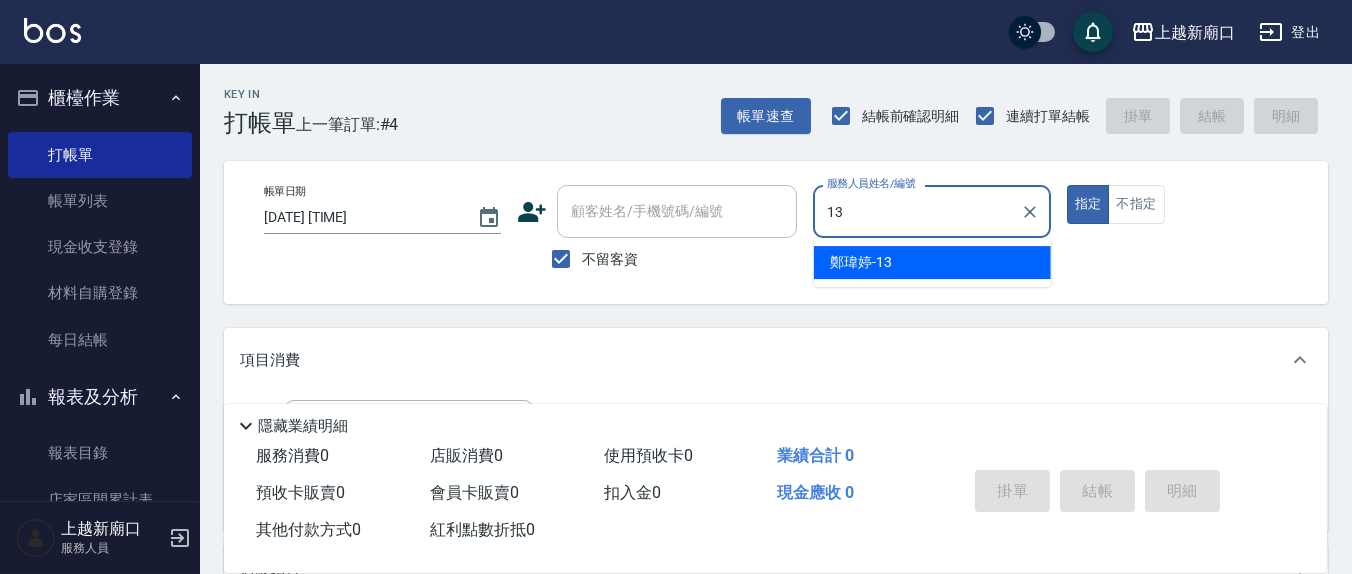 type on "鄭瑋婷-13" 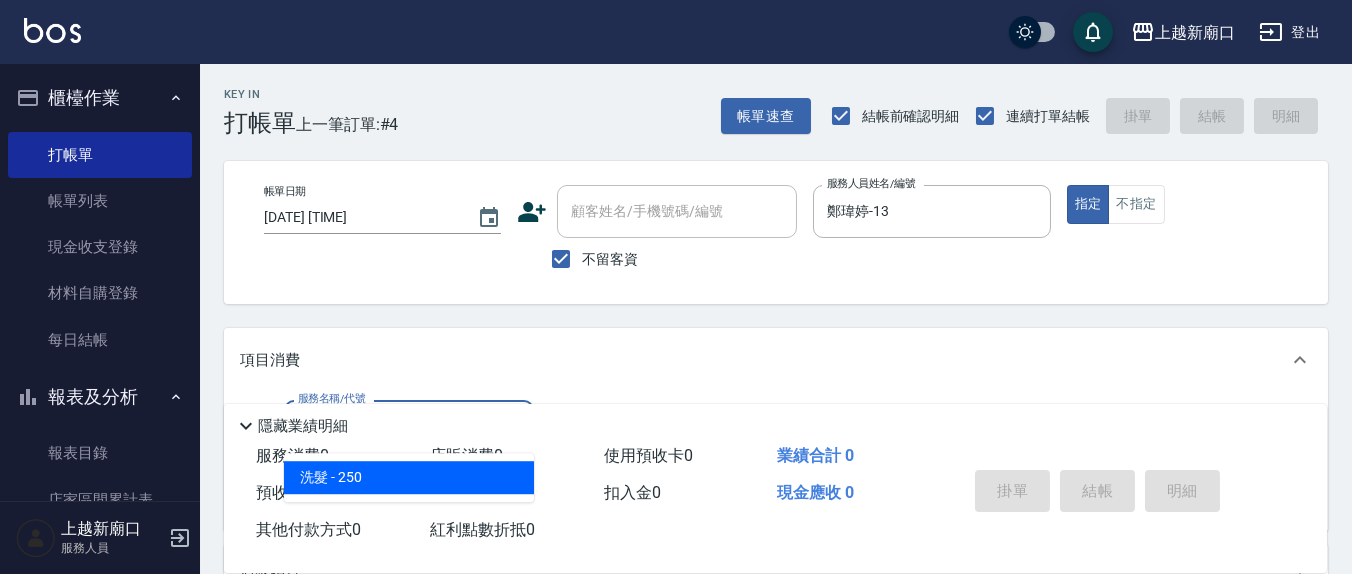 type on "洗髮(201)" 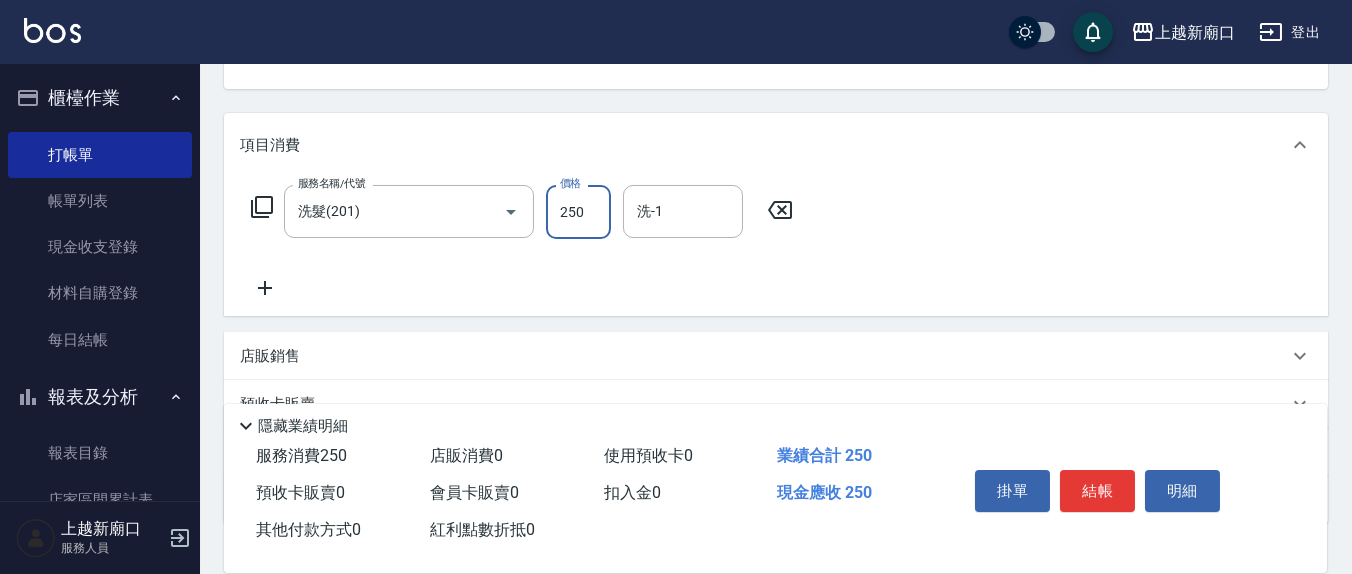 scroll, scrollTop: 353, scrollLeft: 0, axis: vertical 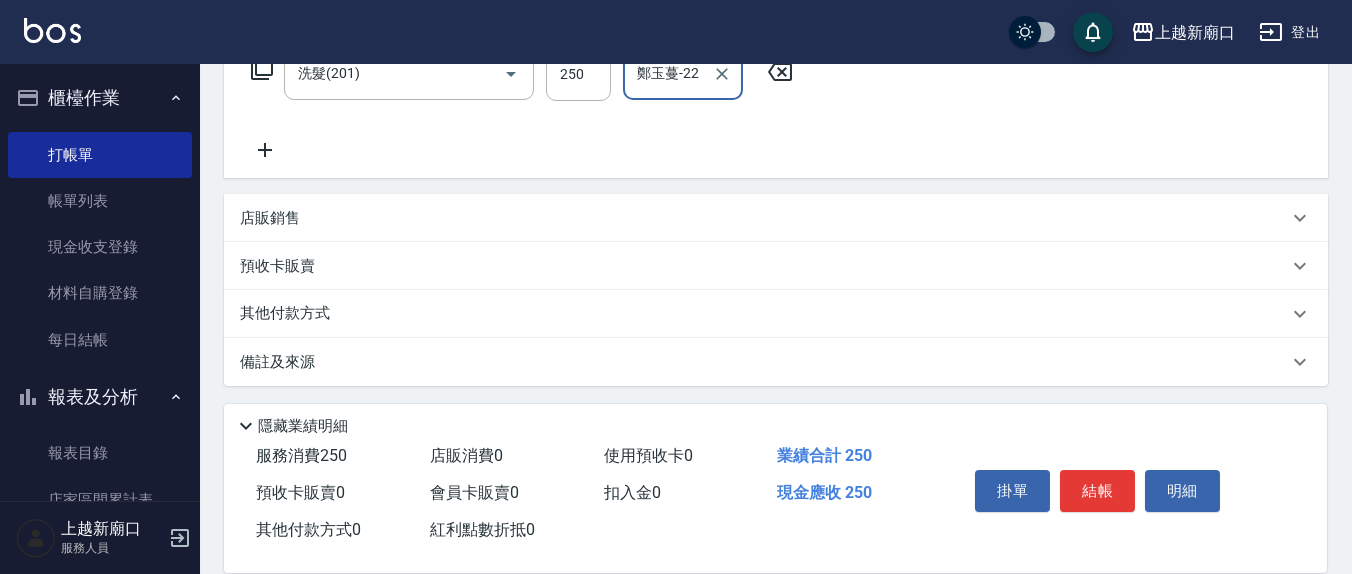 type on "鄭玉蔓-22" 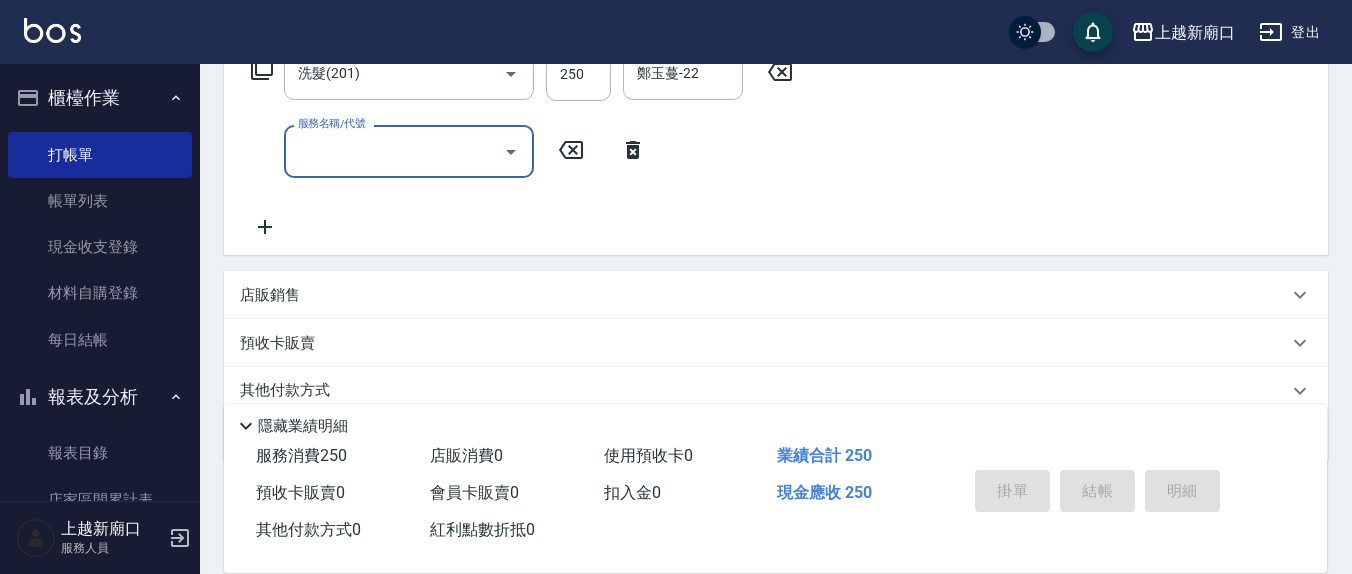 type 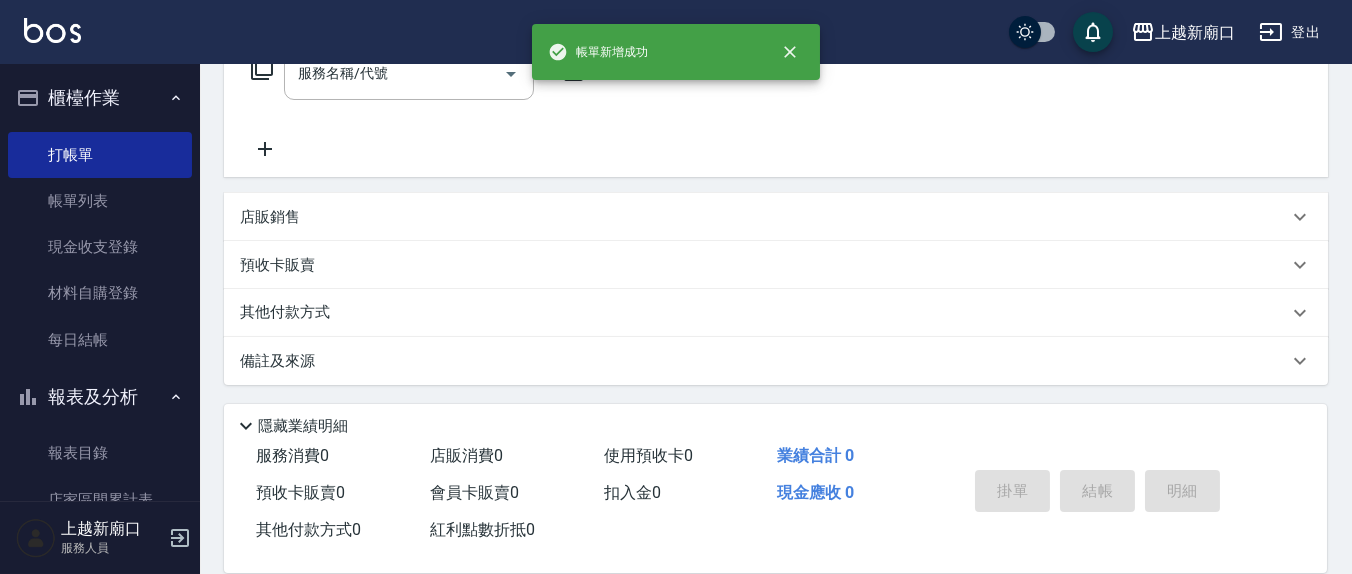 scroll, scrollTop: 0, scrollLeft: 0, axis: both 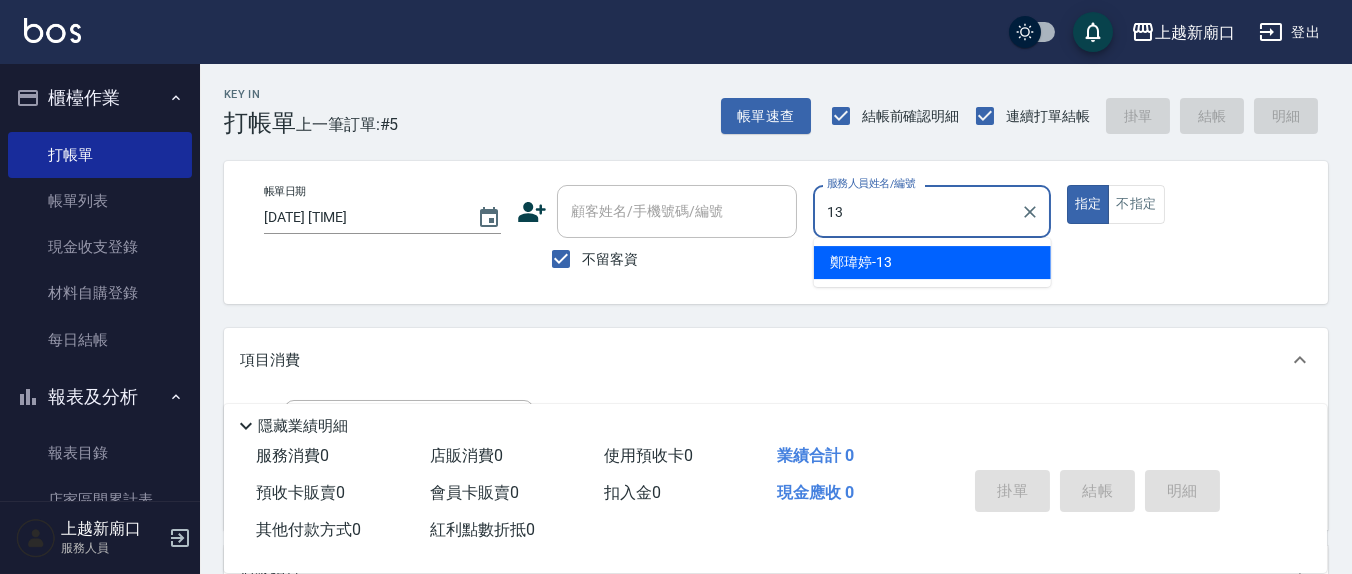 type on "鄭瑋婷-13" 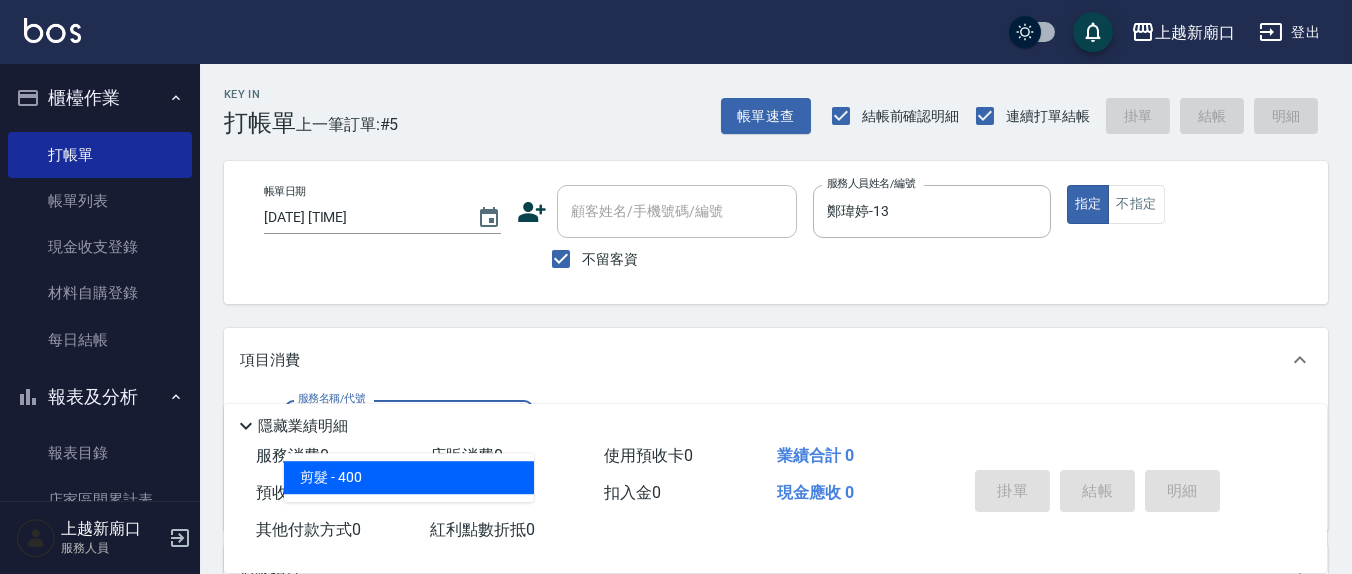 type on "剪髮(401)" 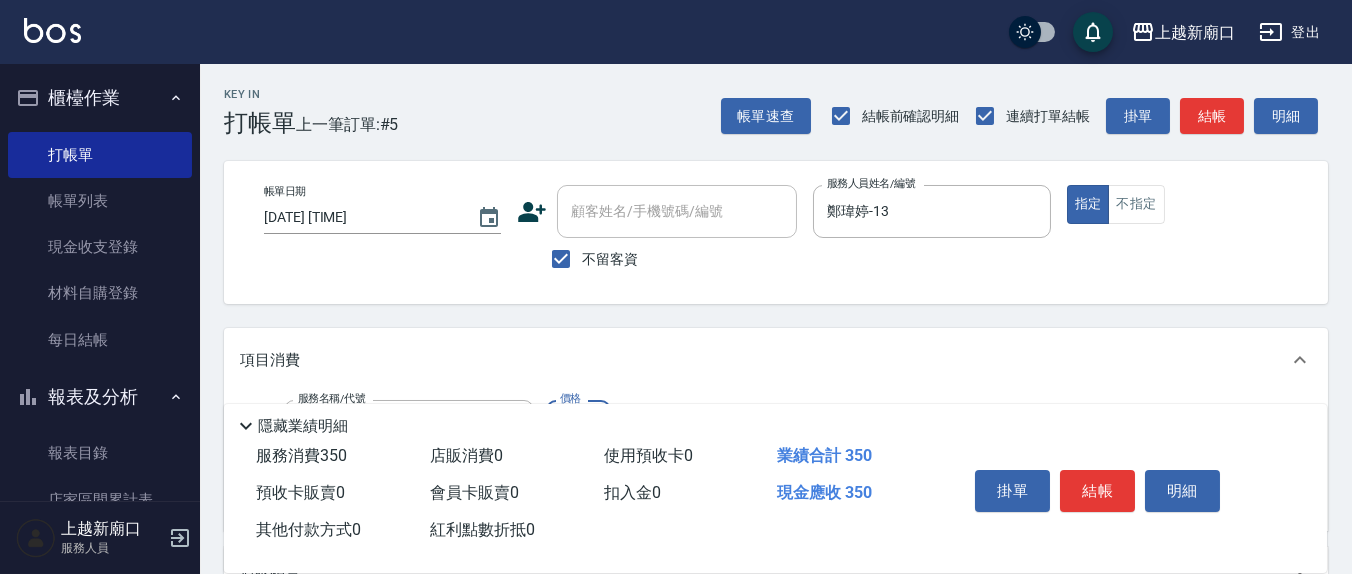 type on "350" 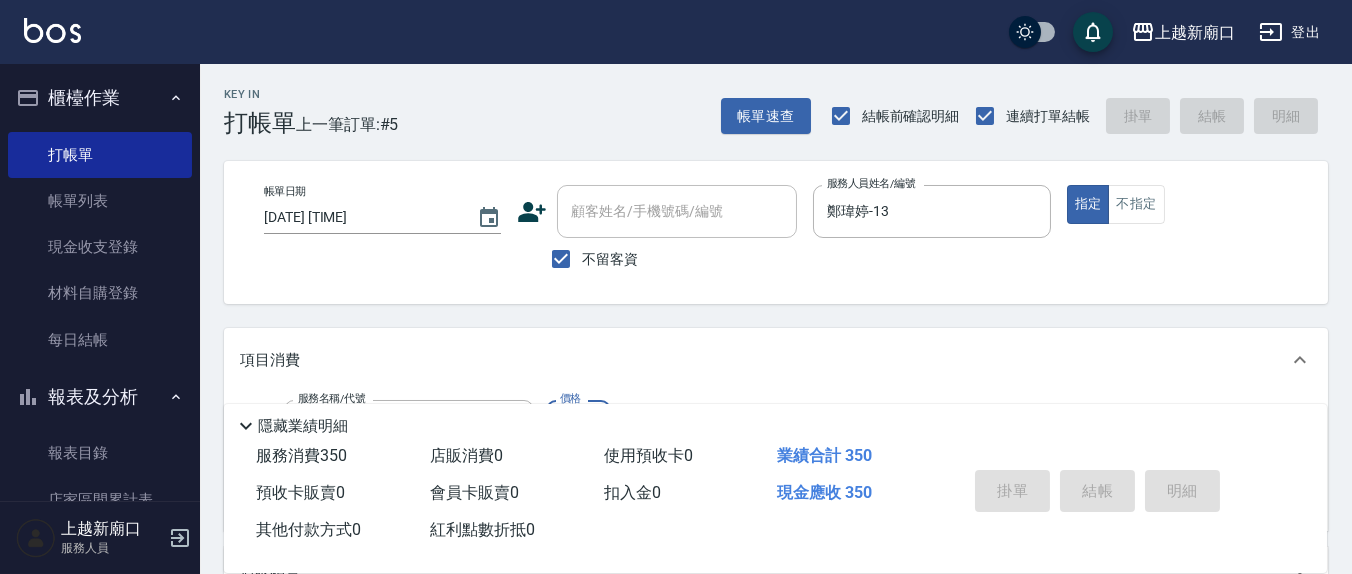 type 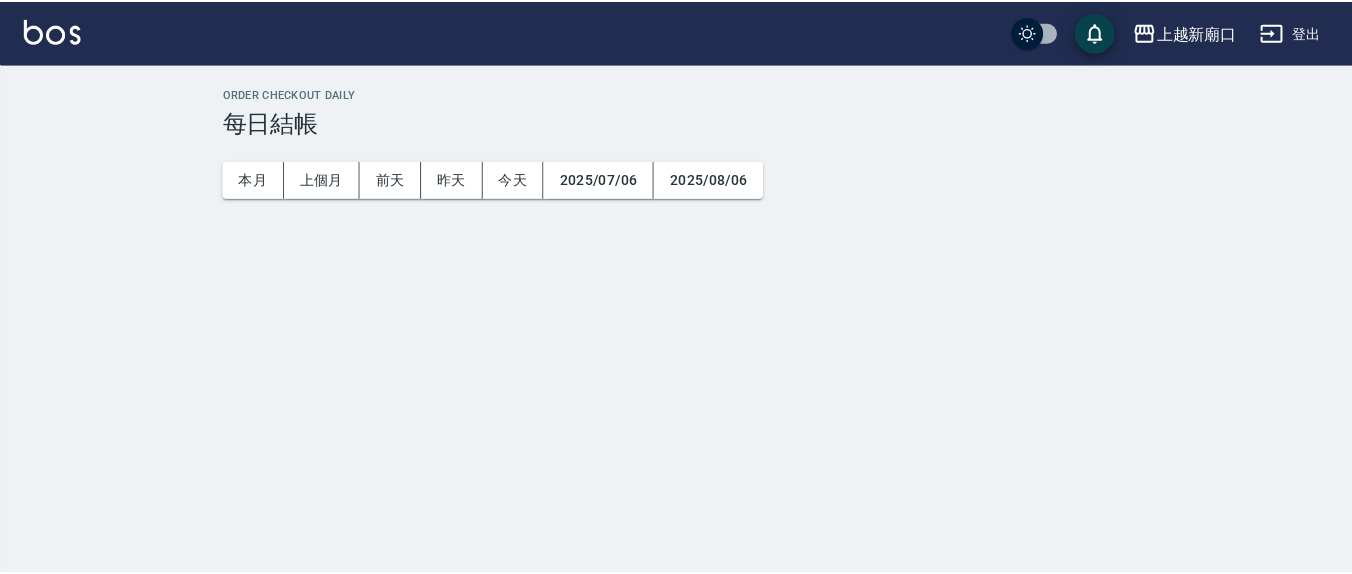 scroll, scrollTop: 0, scrollLeft: 0, axis: both 